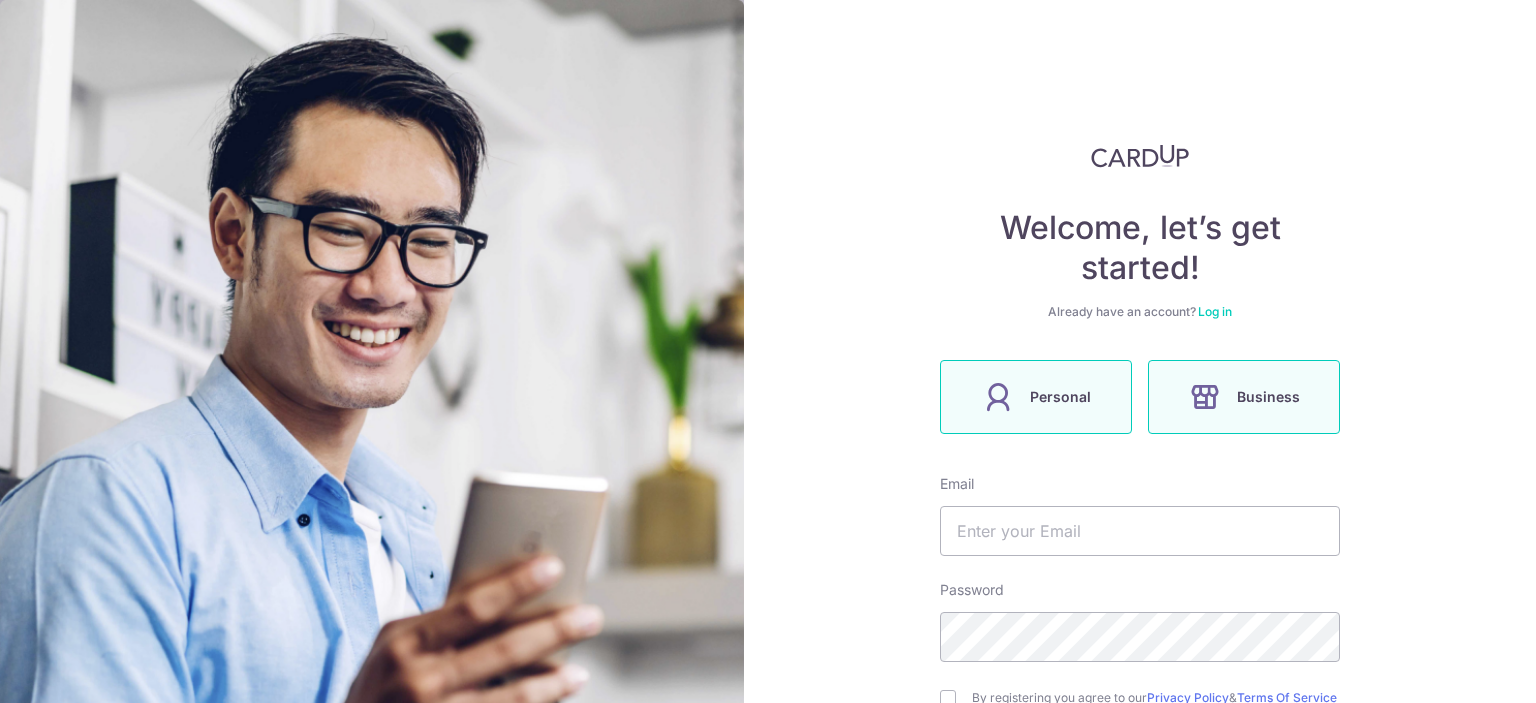 scroll, scrollTop: 0, scrollLeft: 0, axis: both 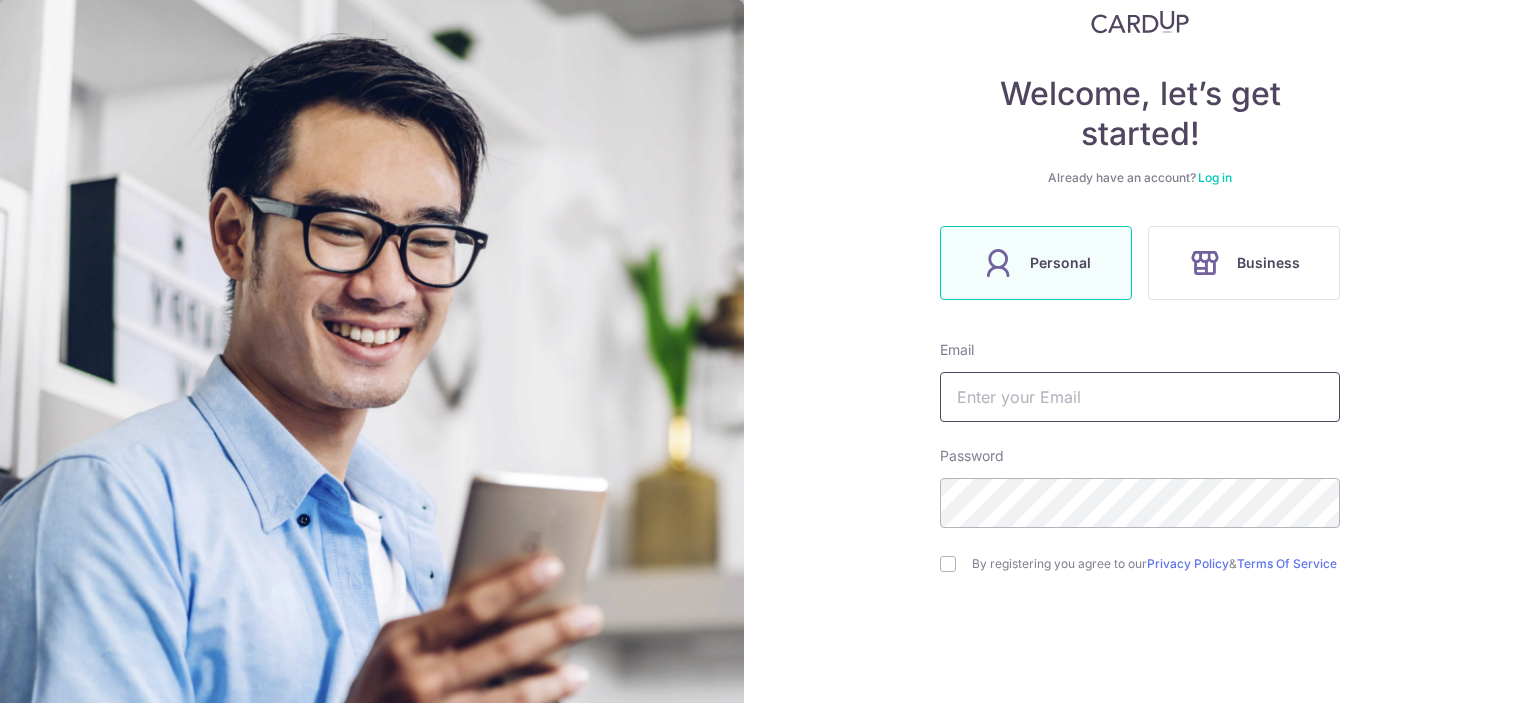 click at bounding box center [1140, 397] 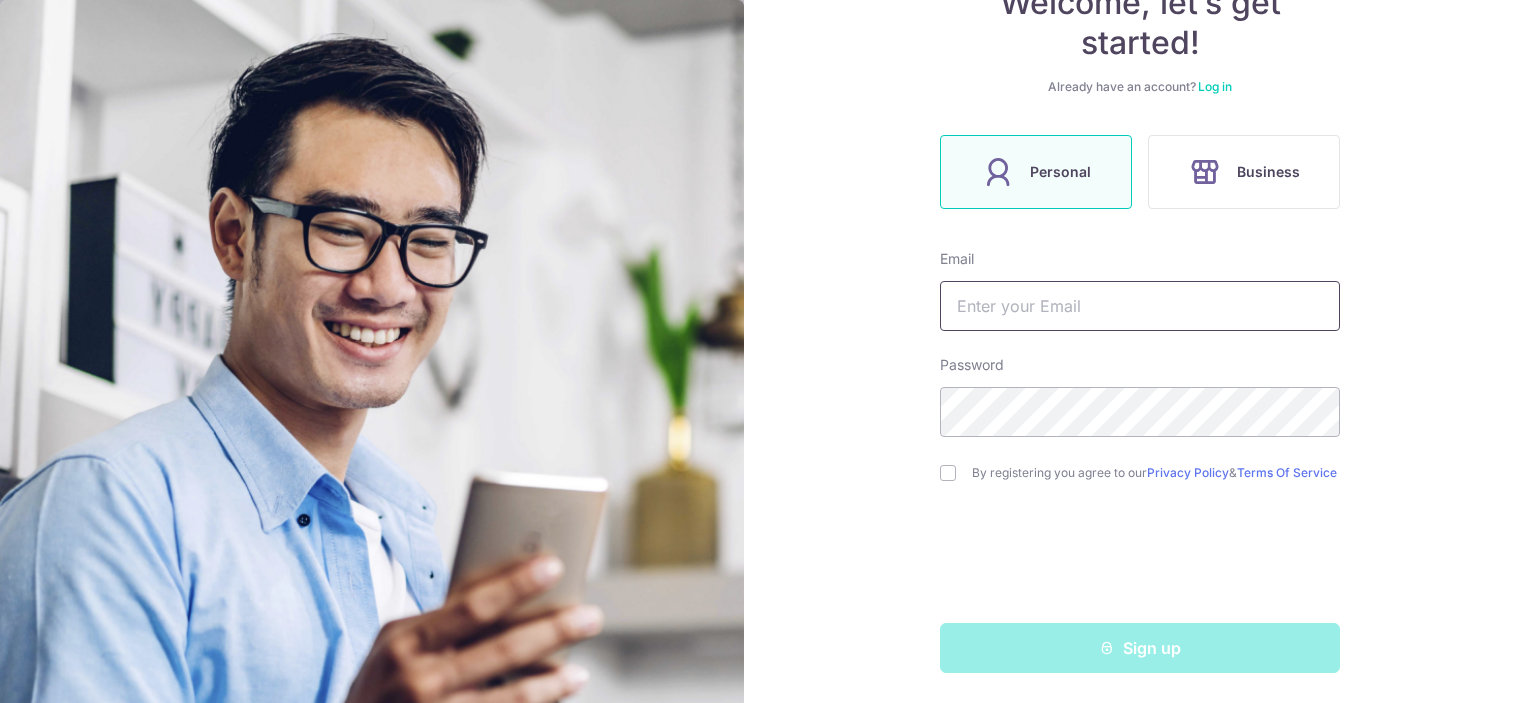 scroll, scrollTop: 234, scrollLeft: 0, axis: vertical 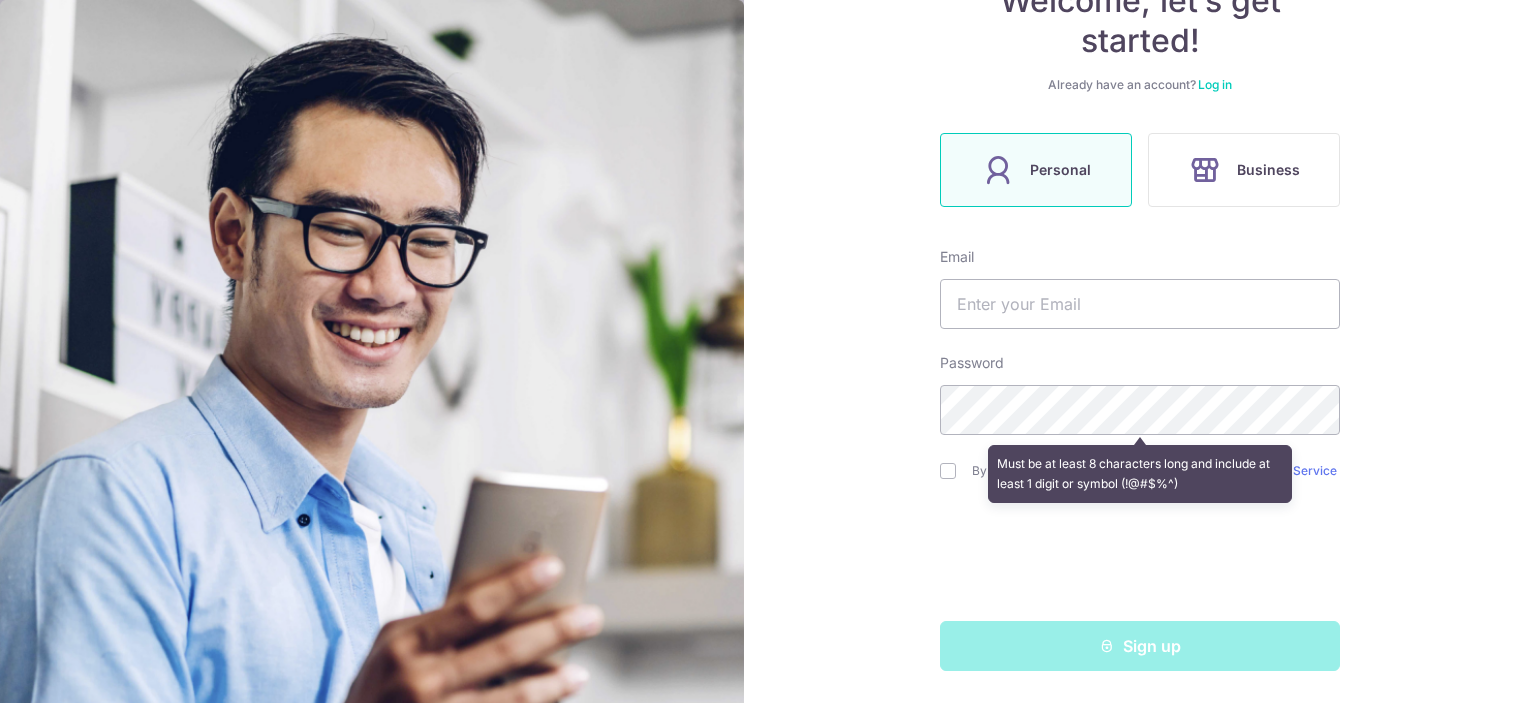 click on "Welcome, let’s get started!
Already have an account?  Log in
Personal
Business
Email
Password
Must be at least 8 characters long and include at least 1 digit or symbol (!@#$%^)
By registering you agree to our
Privacy Policy
&  Terms Of Service
Sign up" at bounding box center (1140, 351) 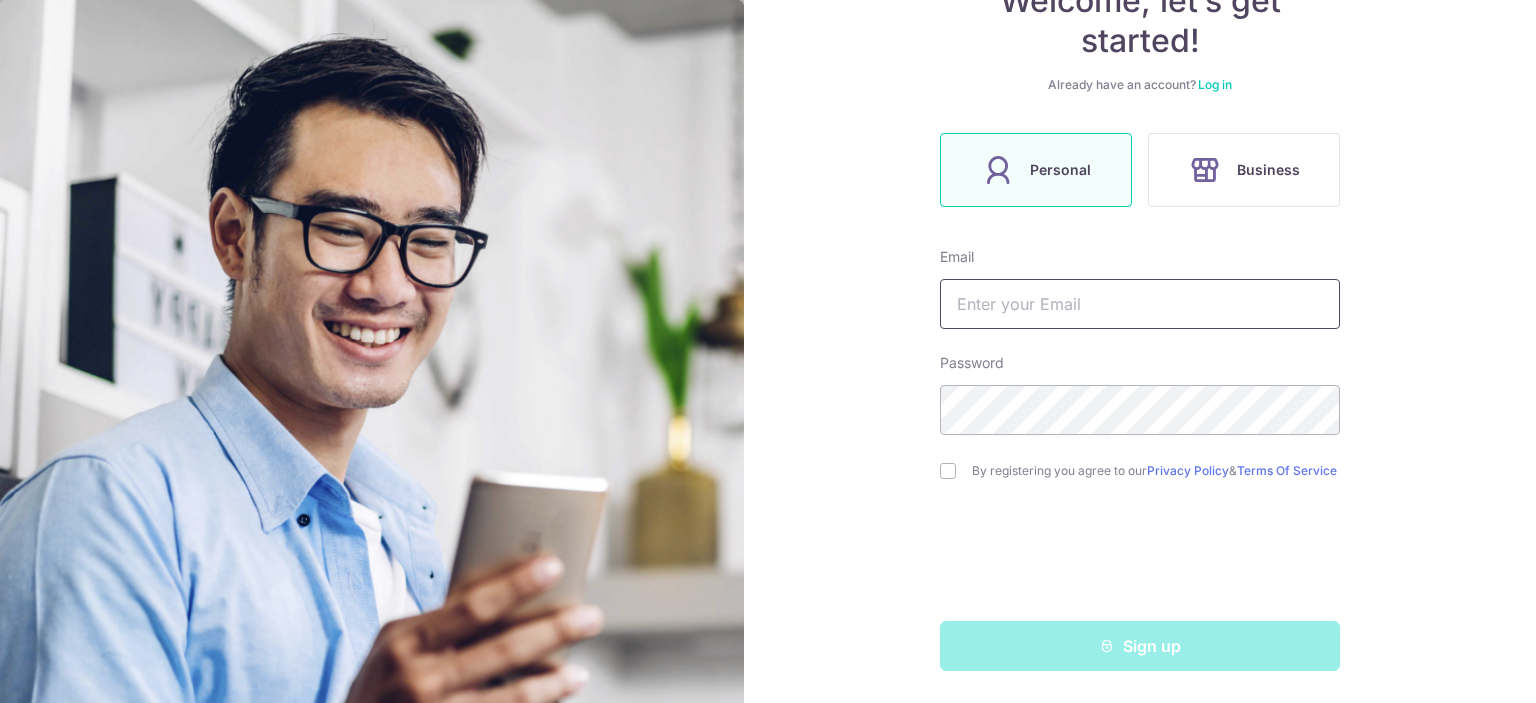 click at bounding box center (1140, 304) 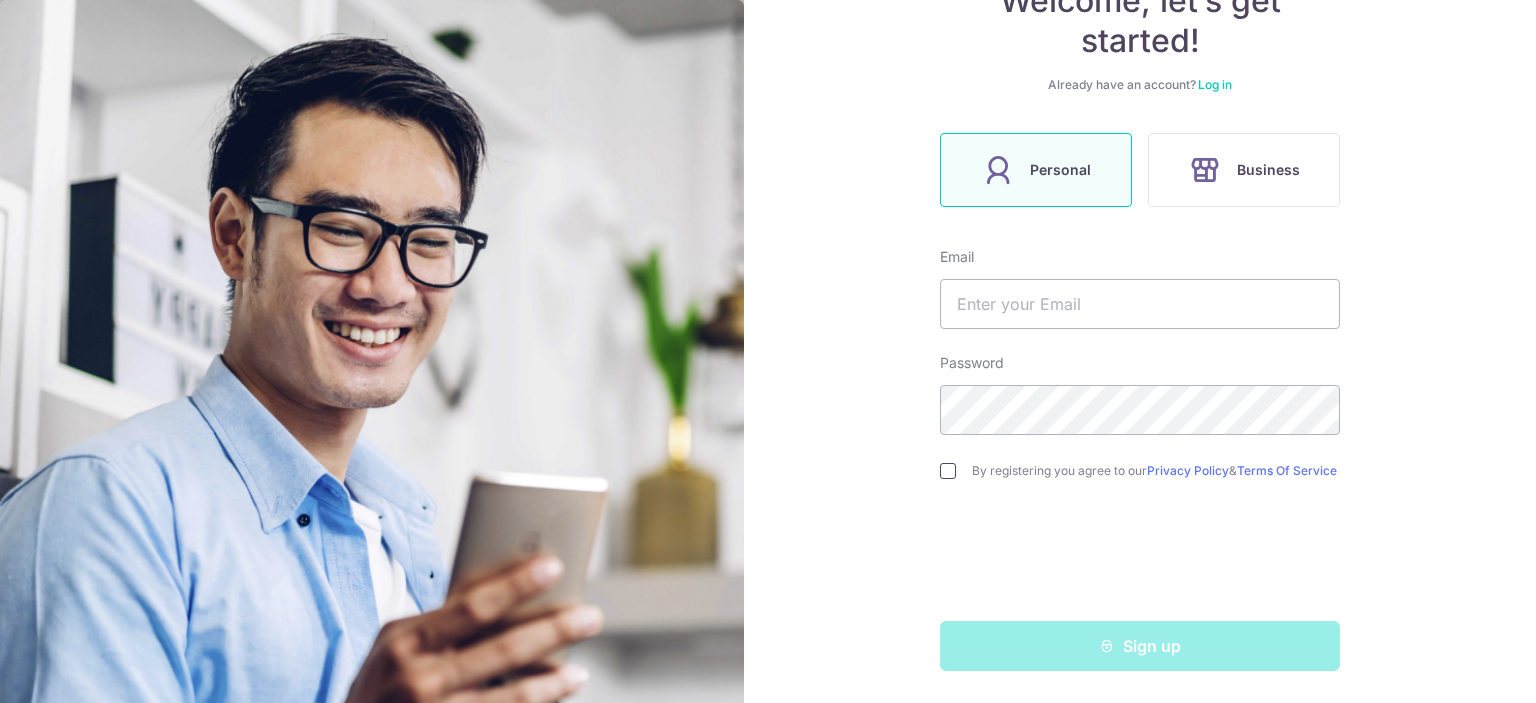 click at bounding box center (948, 471) 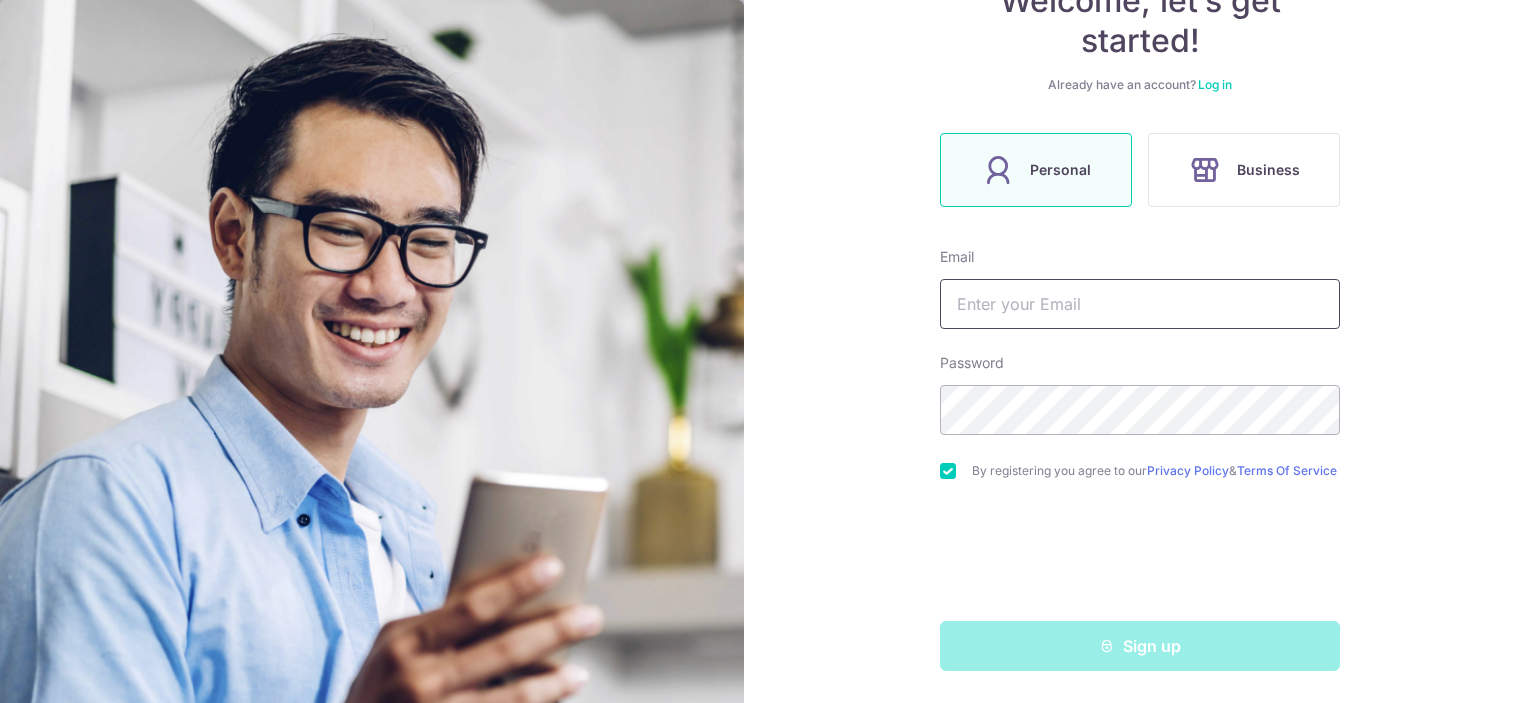 click at bounding box center [1140, 304] 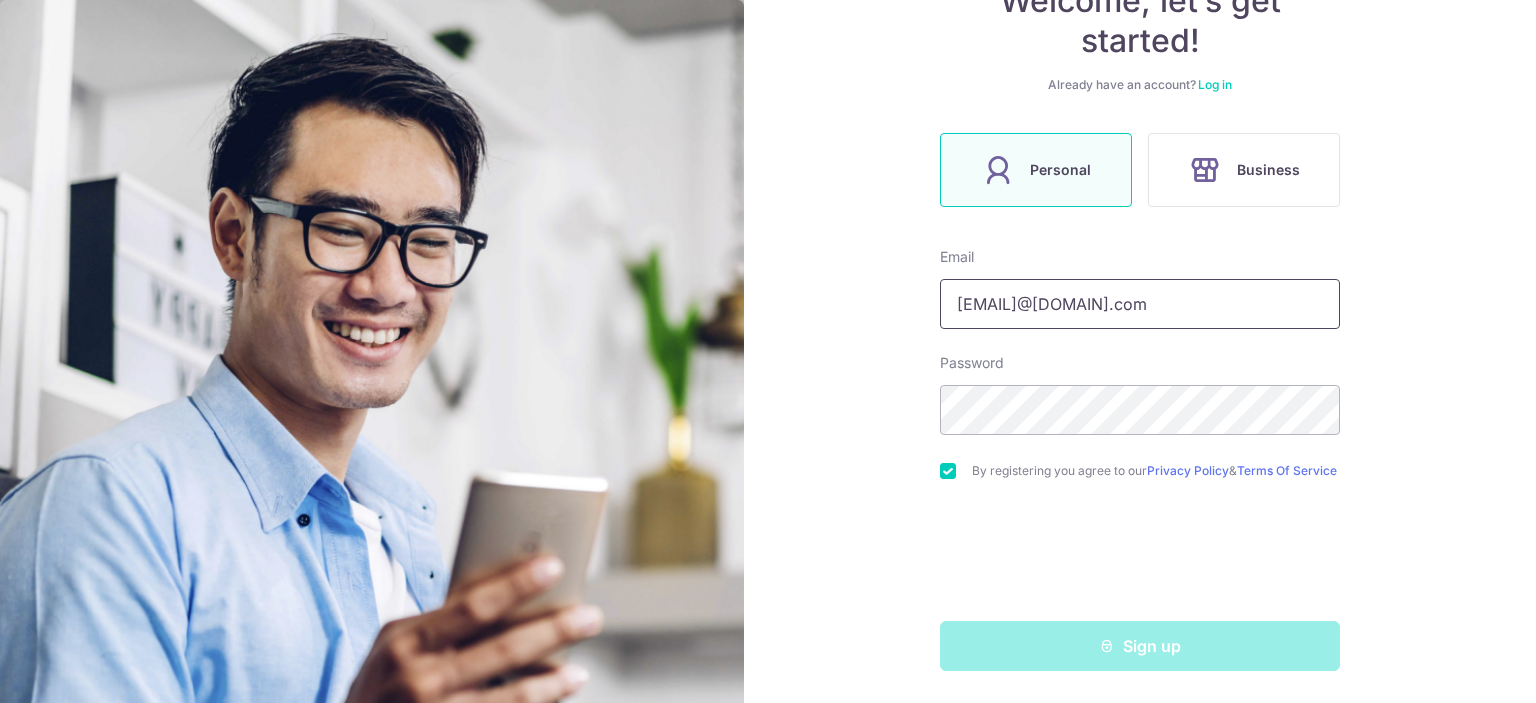 type on "yanchen.chen.topic@[EXAMPLE.COM]" 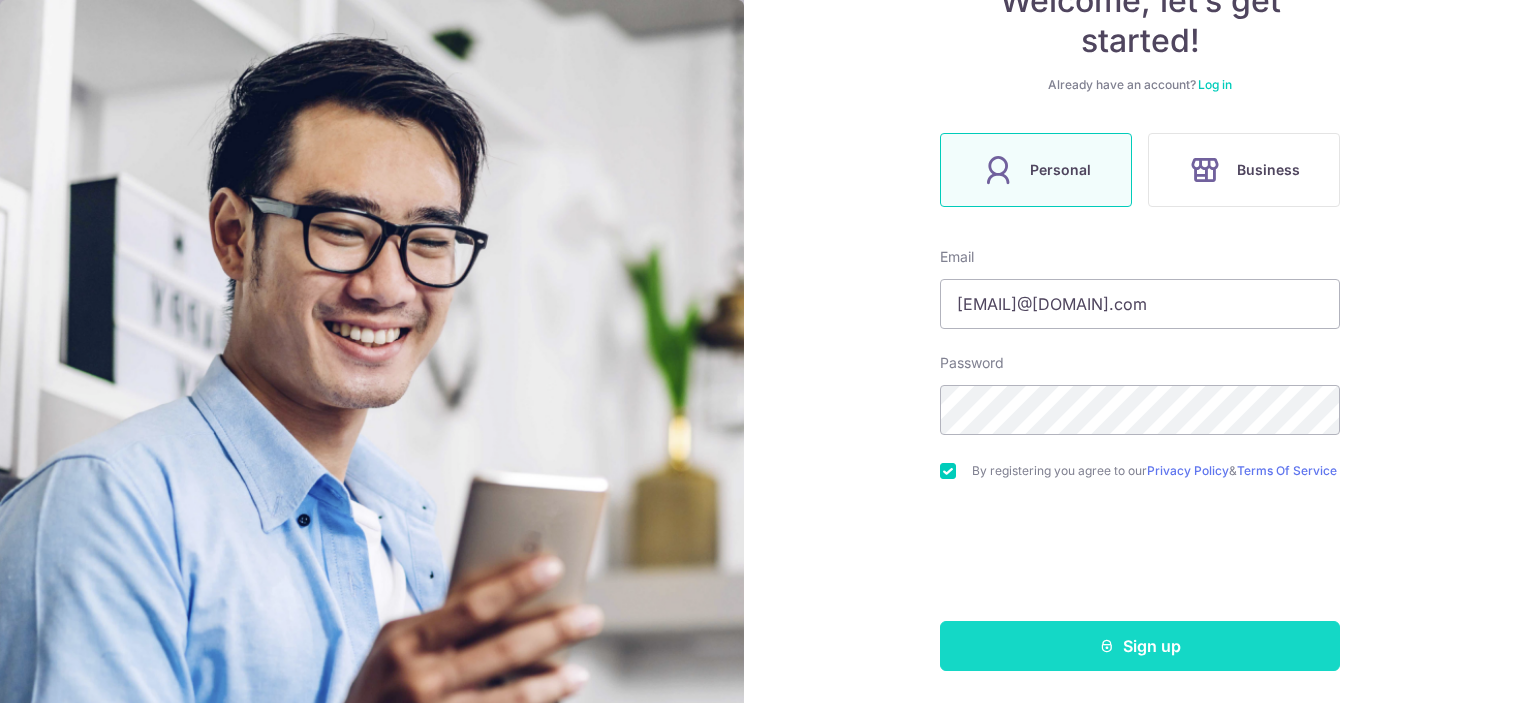click on "Sign up" at bounding box center (1140, 646) 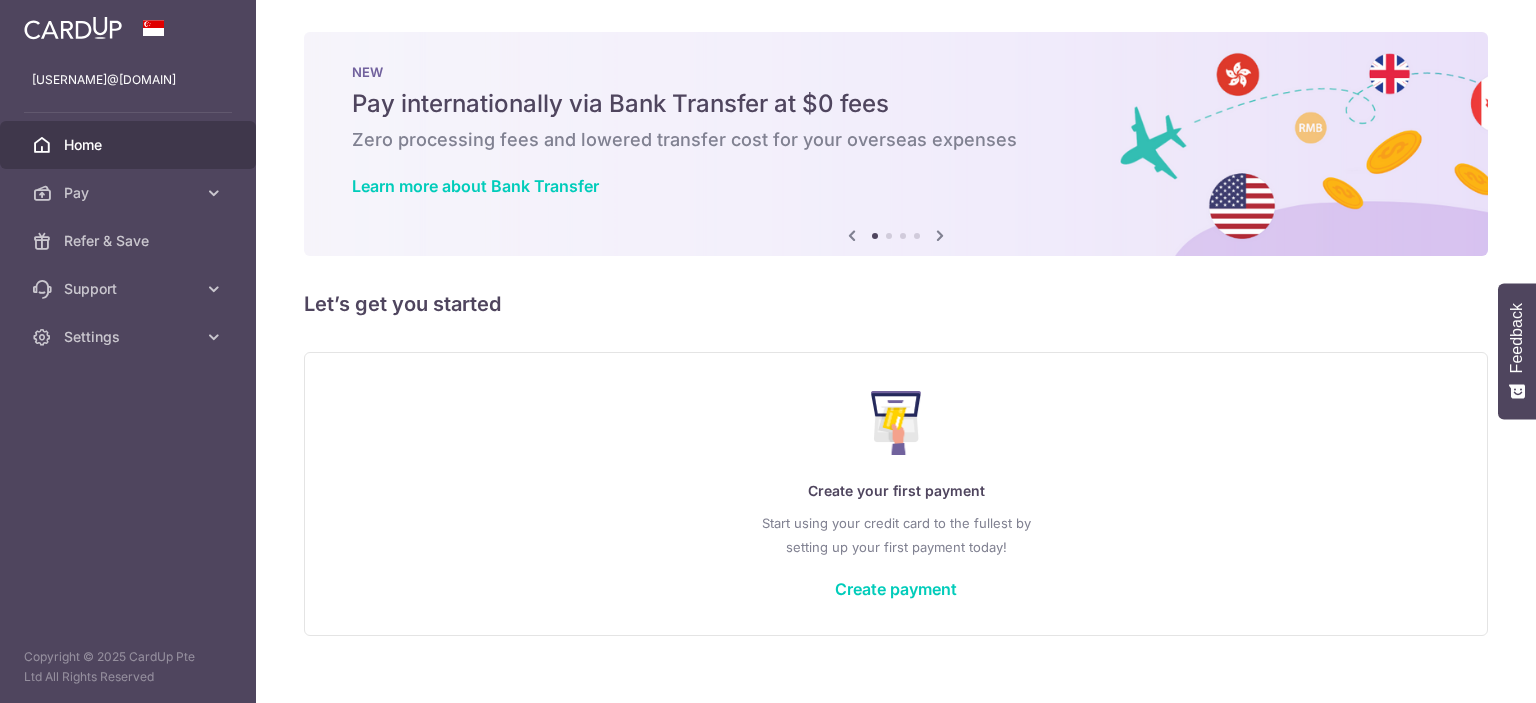 scroll, scrollTop: 0, scrollLeft: 0, axis: both 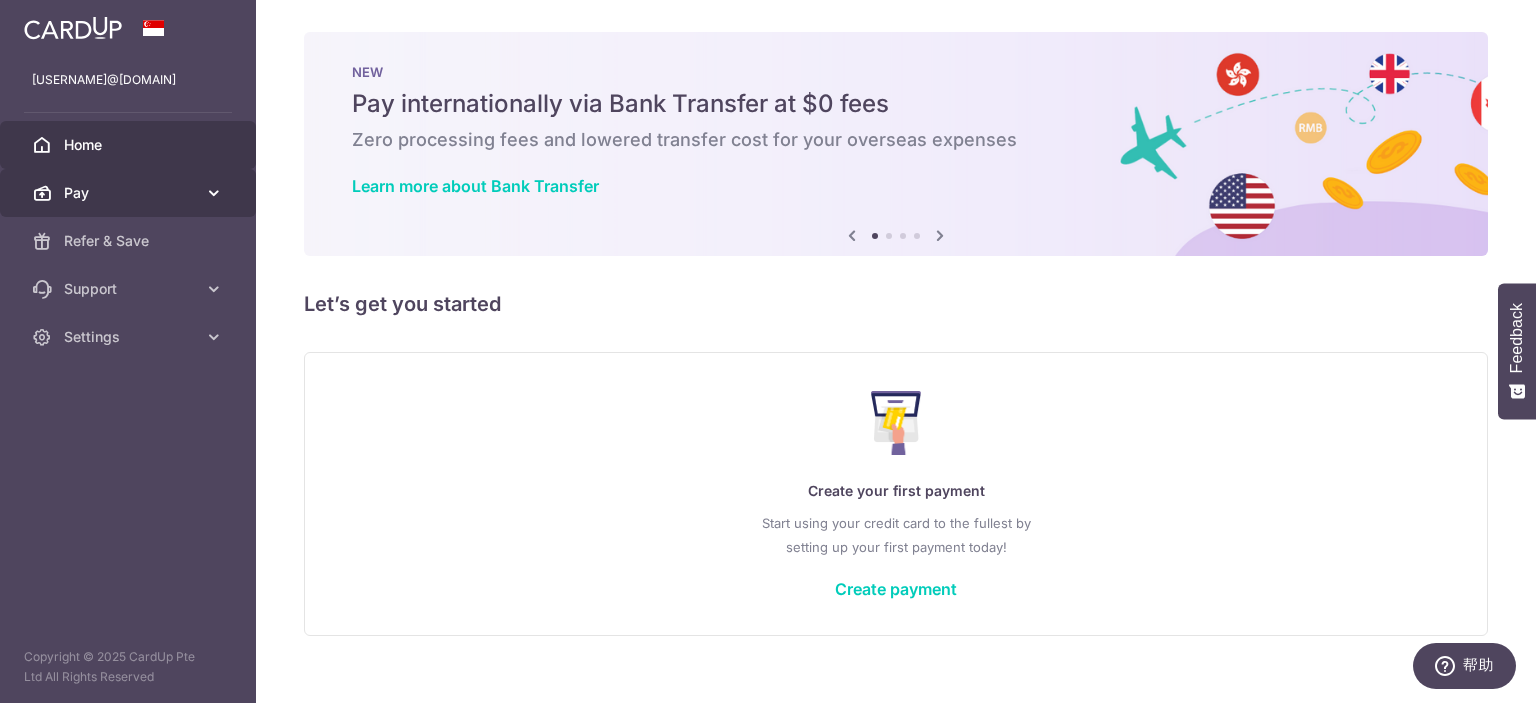 click on "Pay" at bounding box center (130, 193) 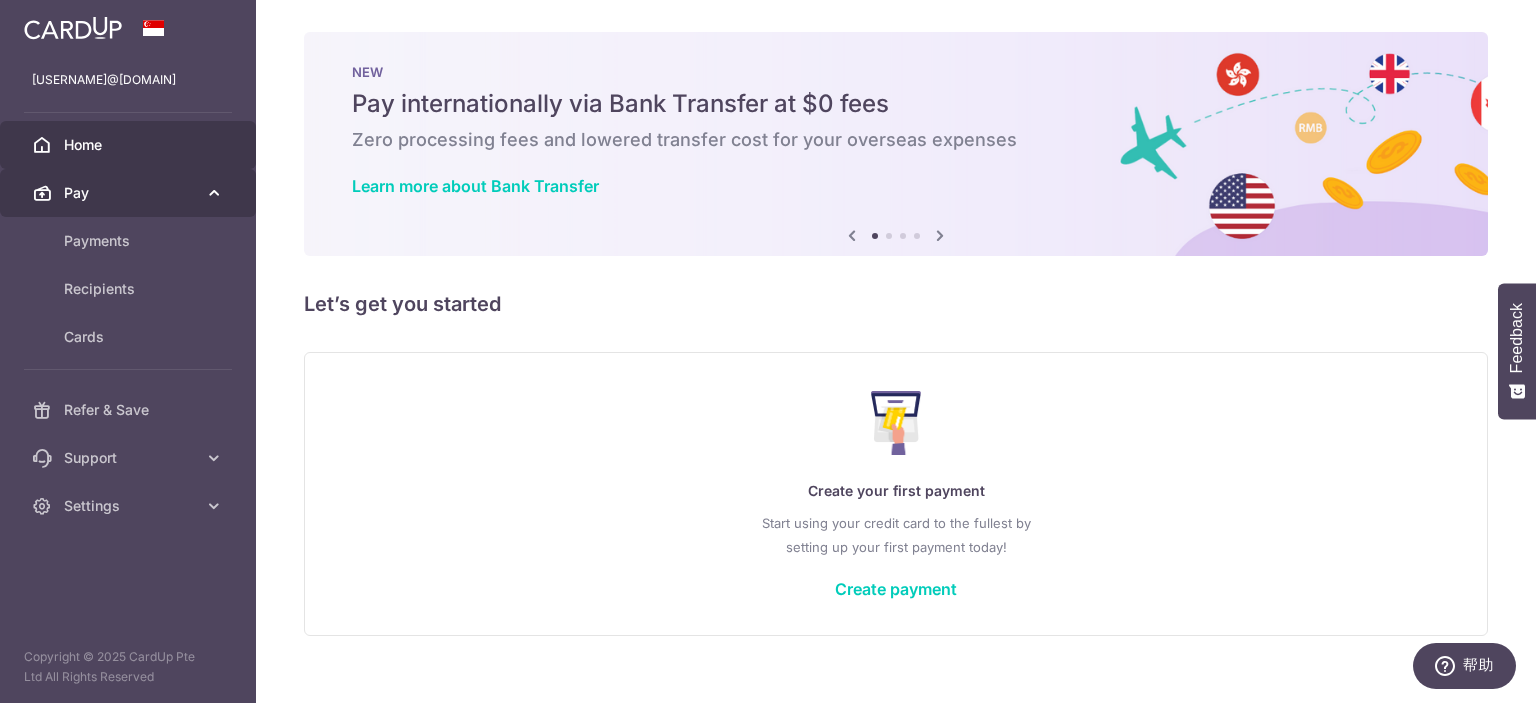 click on "Pay" at bounding box center [130, 193] 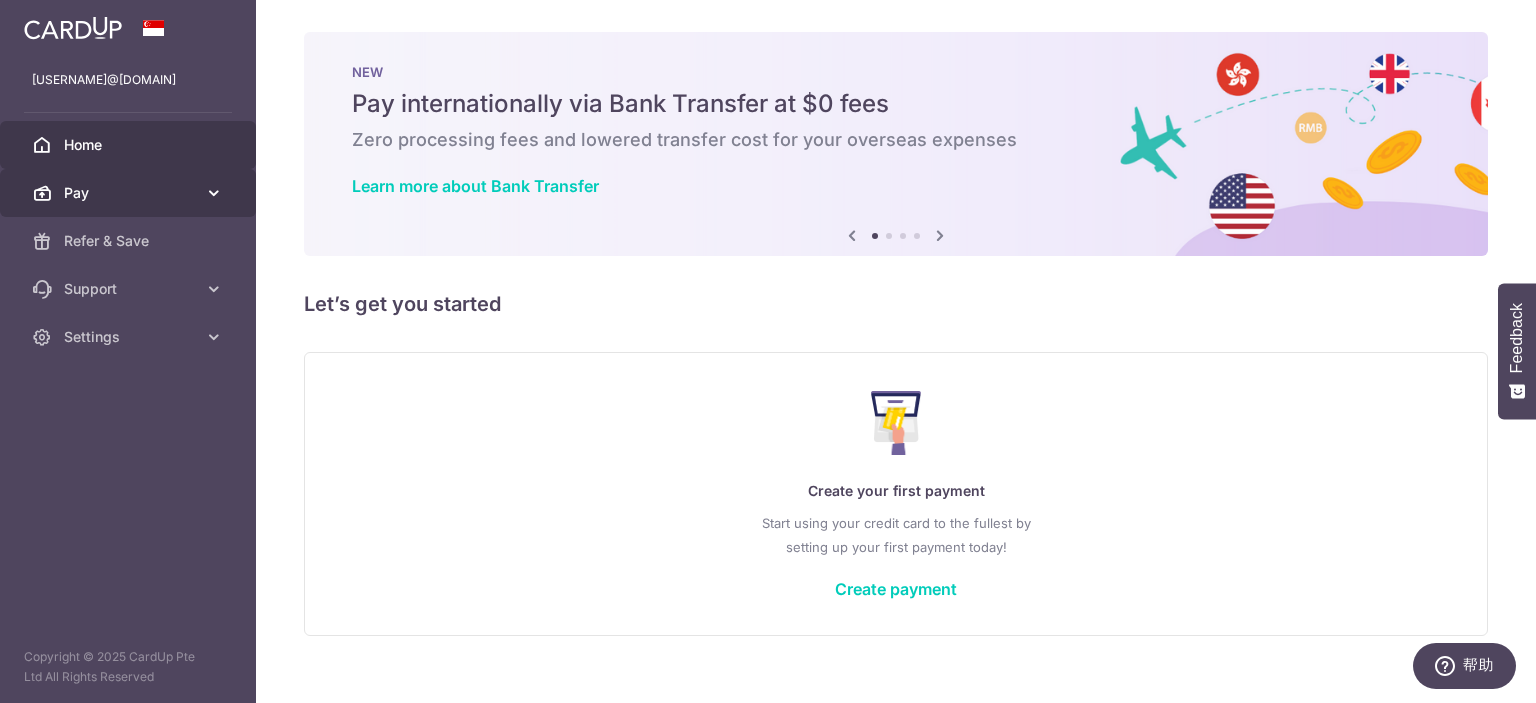click on "Pay" at bounding box center (130, 193) 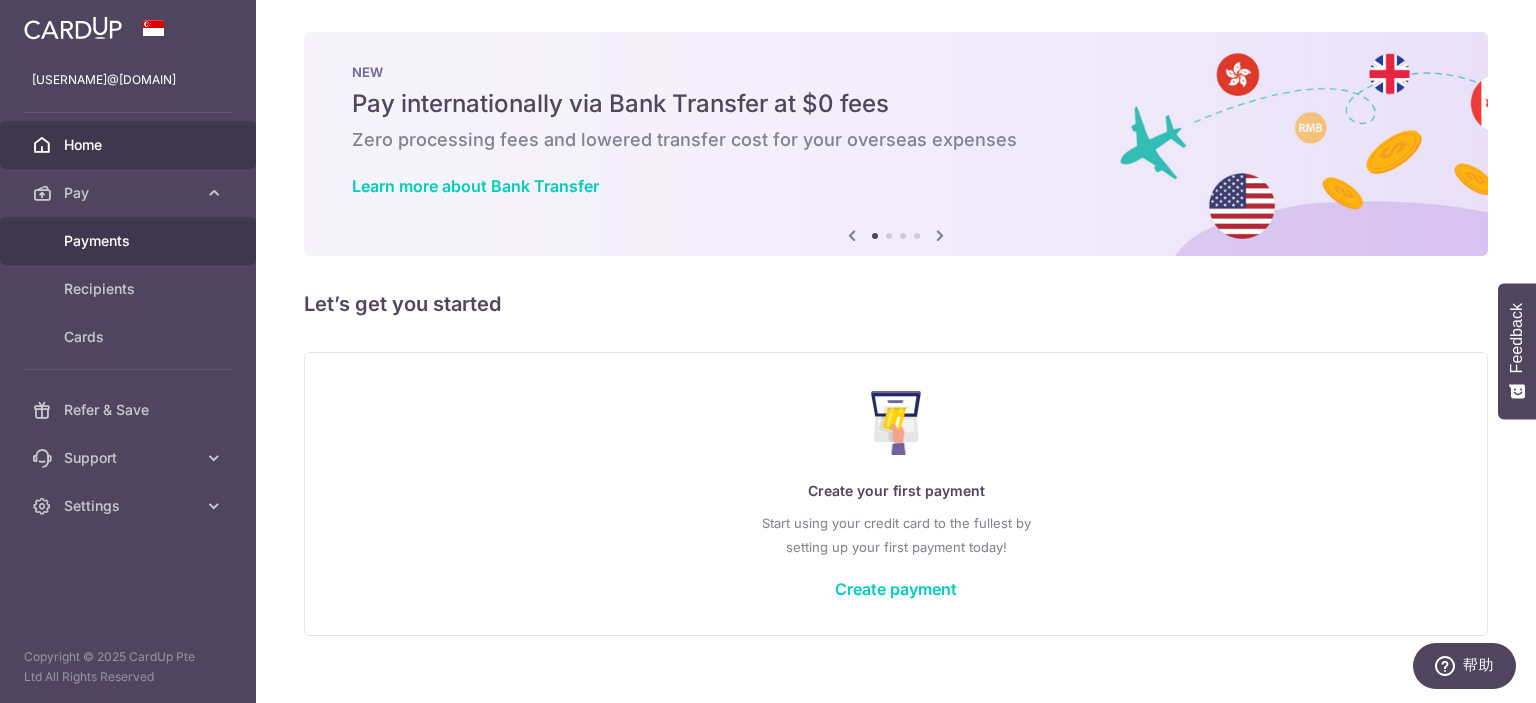 click on "Payments" at bounding box center [130, 241] 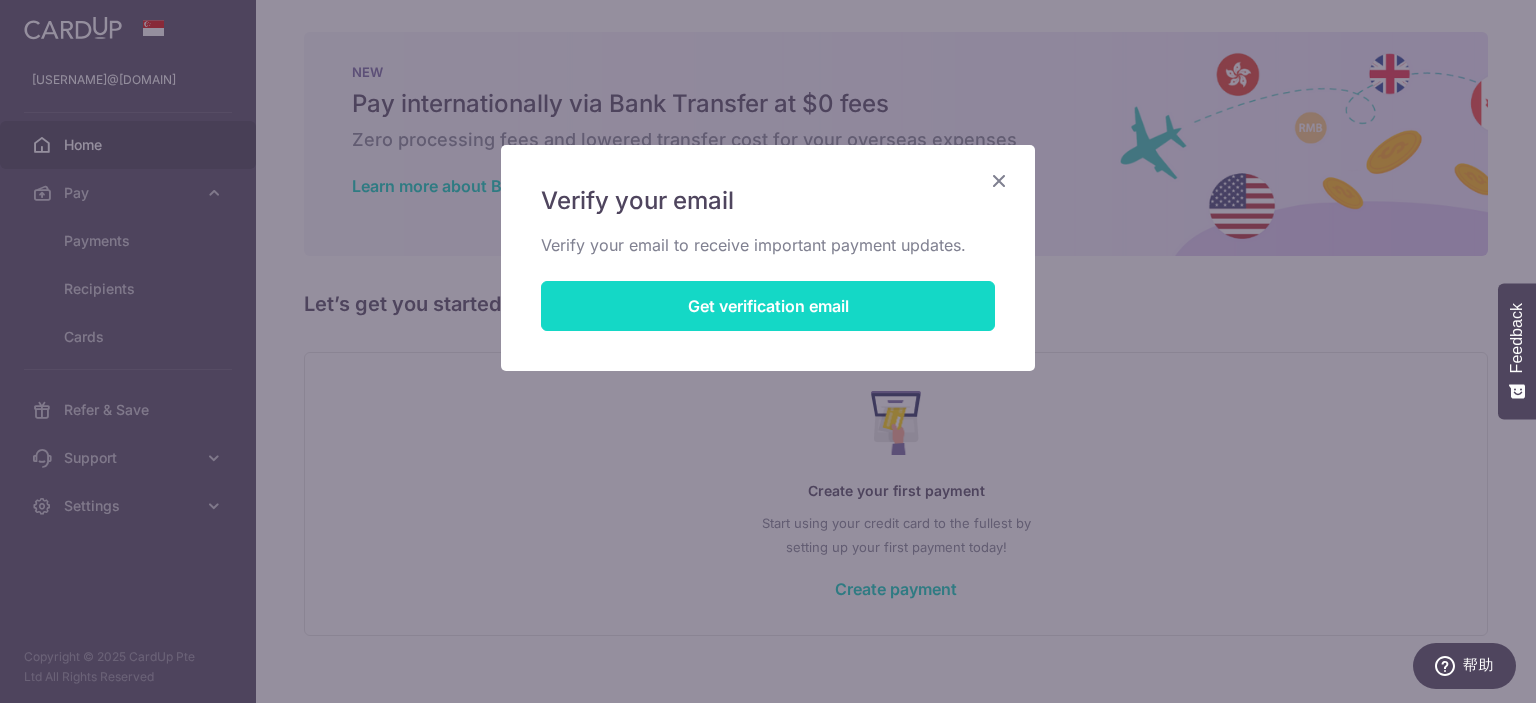 click on "Get verification email" at bounding box center [768, 306] 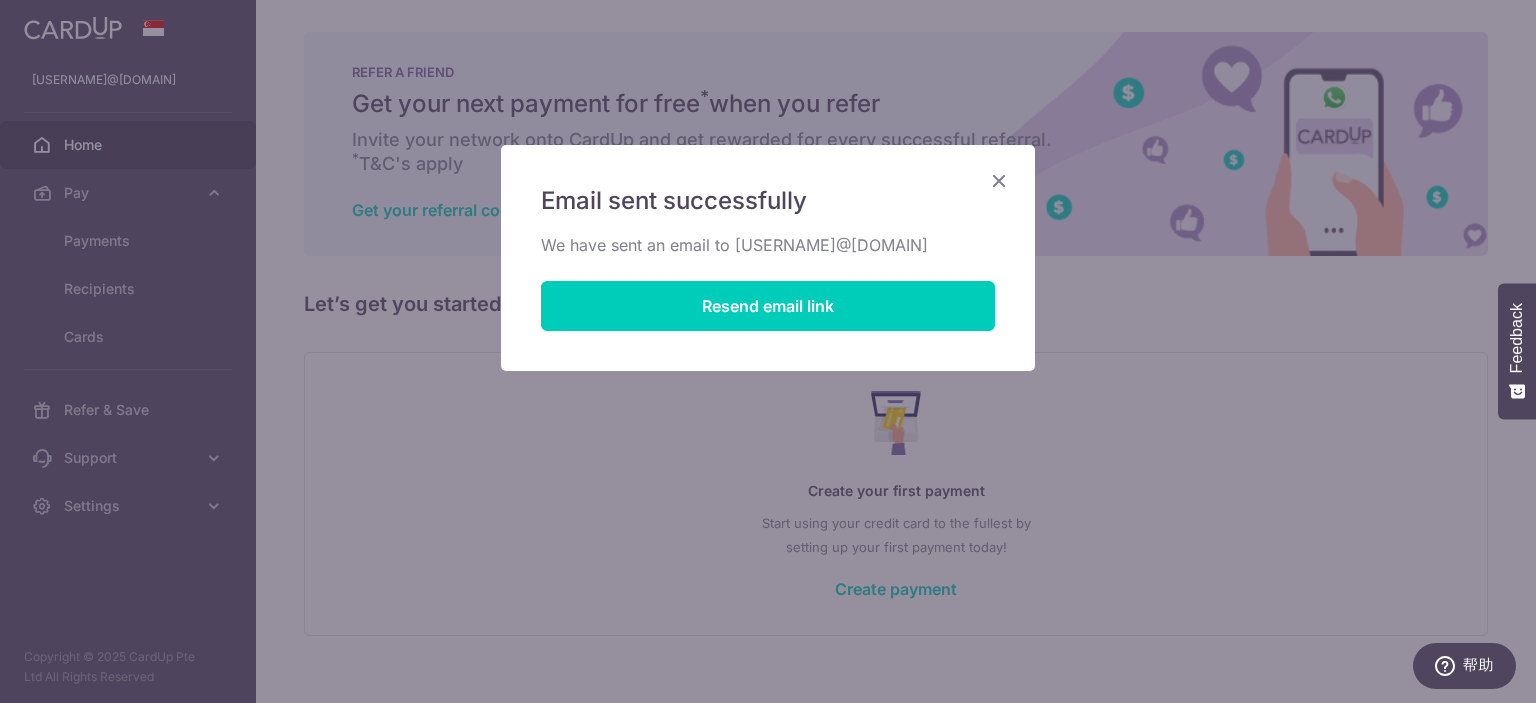 click at bounding box center (999, 180) 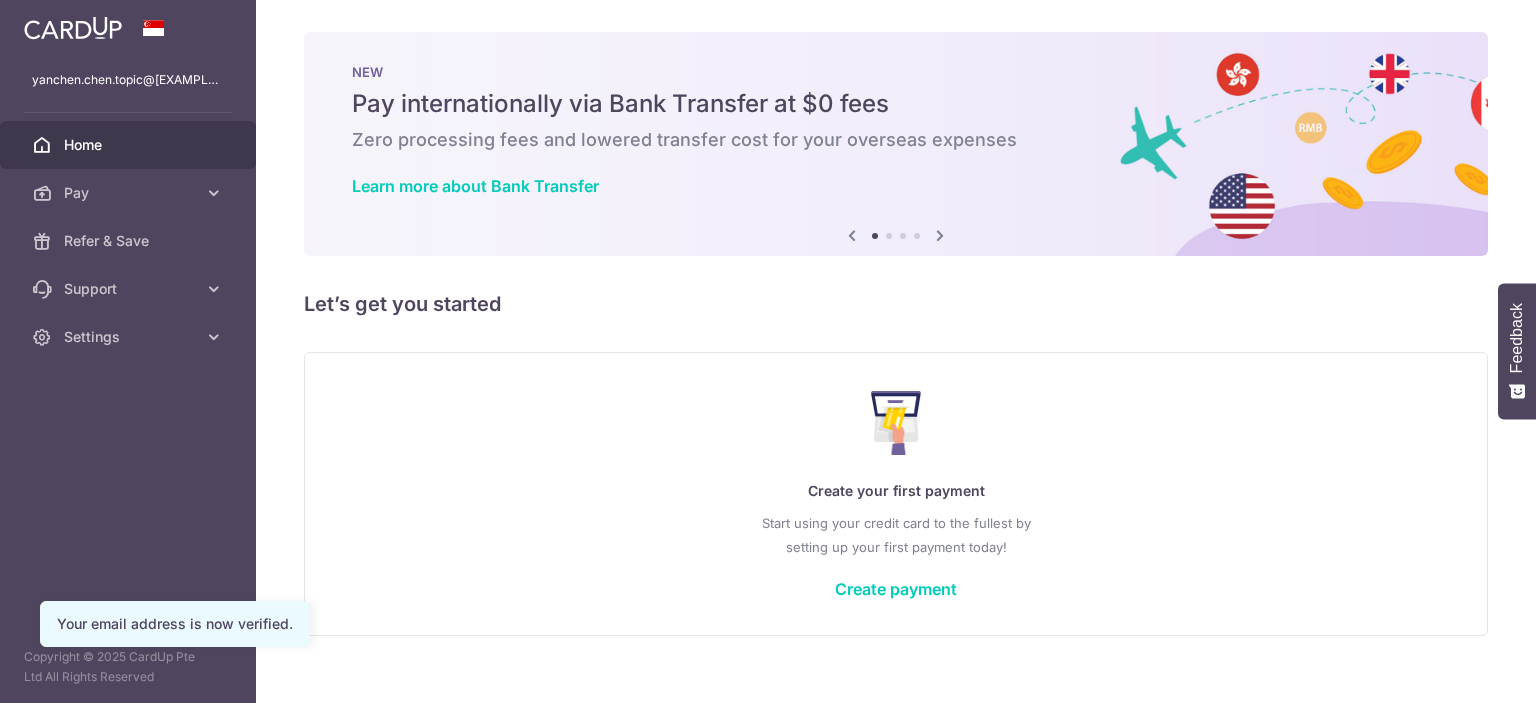 scroll, scrollTop: 0, scrollLeft: 0, axis: both 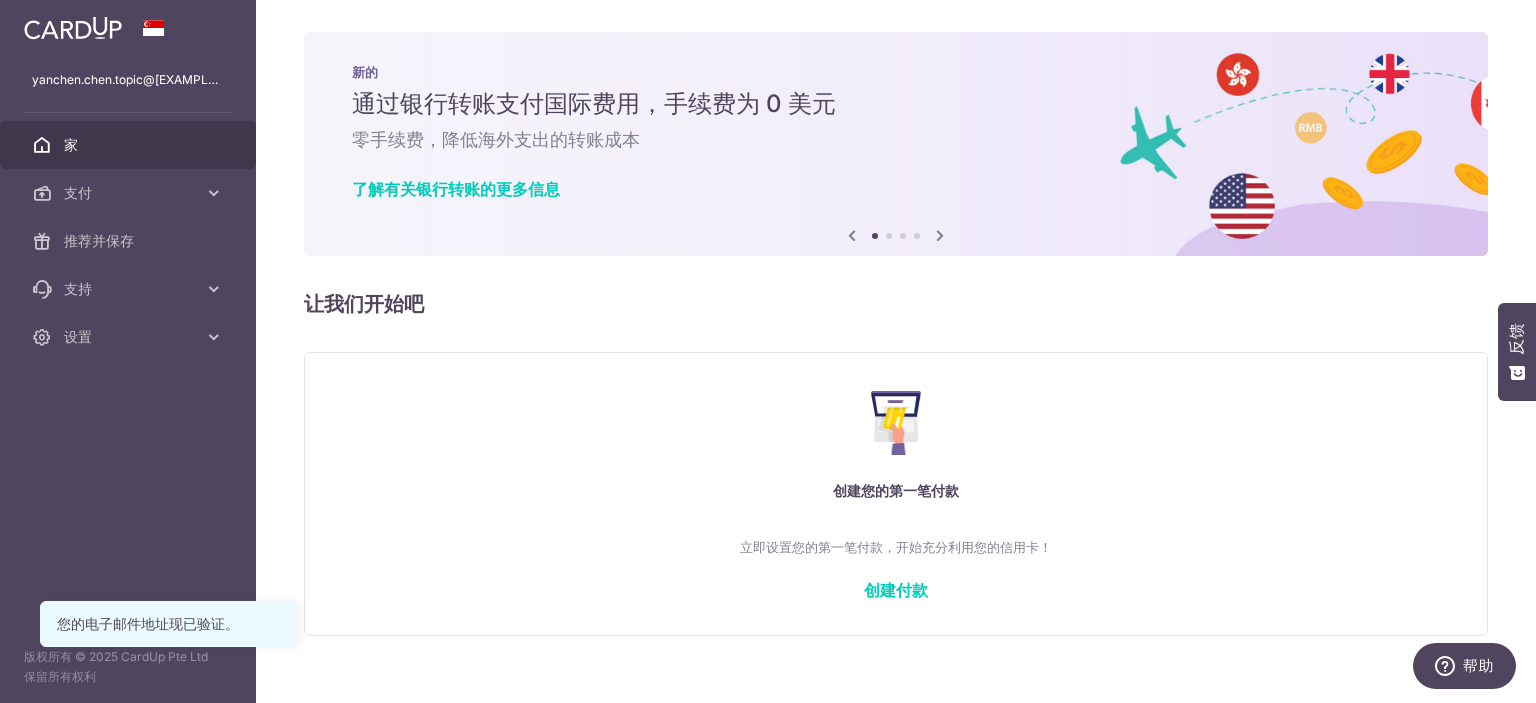 click on "×
暂停计划
暂停此系列的所有未来付款
仅暂停这笔付款
点击下方，即表示您确认暂停此付款 在 . 付款可以在付款日期之前的任何时间取消暂停。
确认
取消日程
取消此系列的所有未来付款
仅取消这一项付款
确认
批准付款
收款人银行详细信息
受援国：" at bounding box center (896, 351) 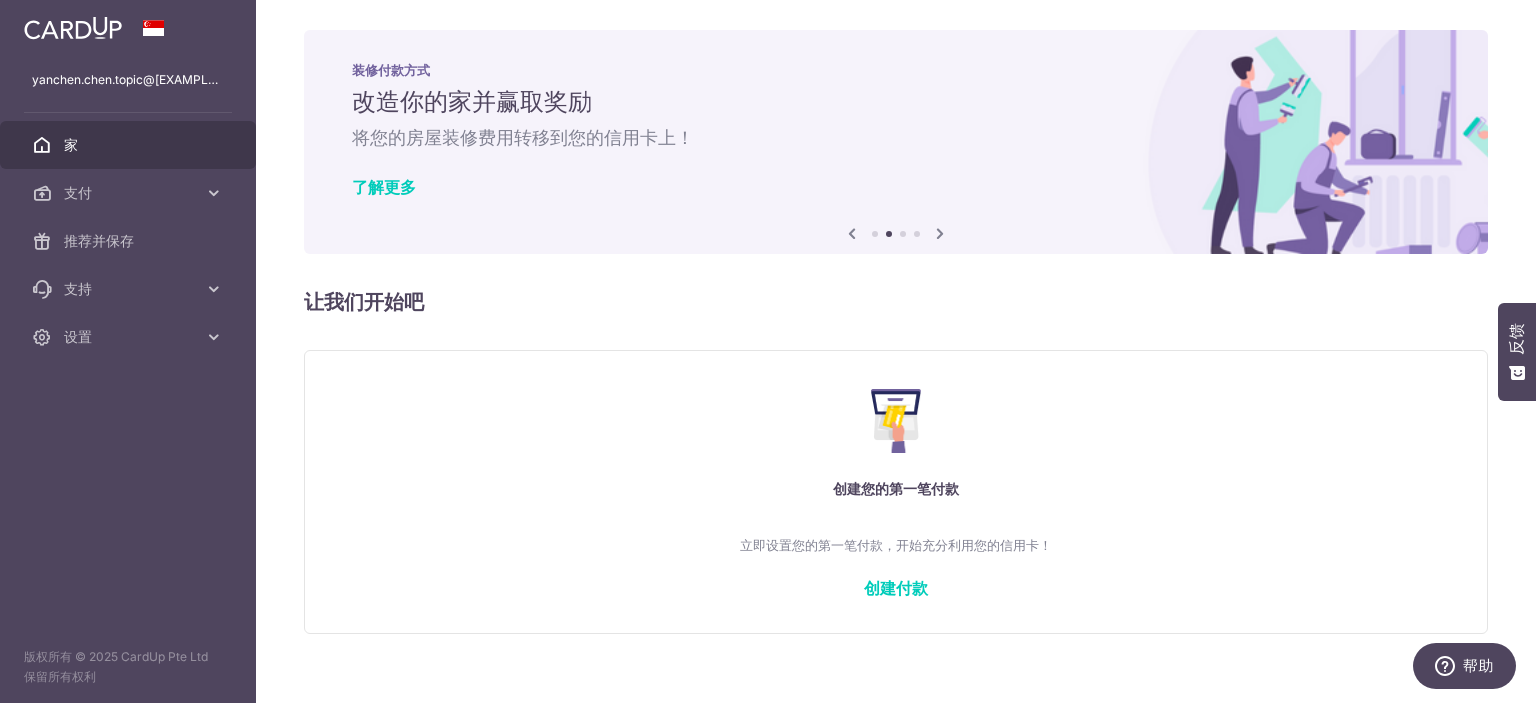scroll, scrollTop: 0, scrollLeft: 0, axis: both 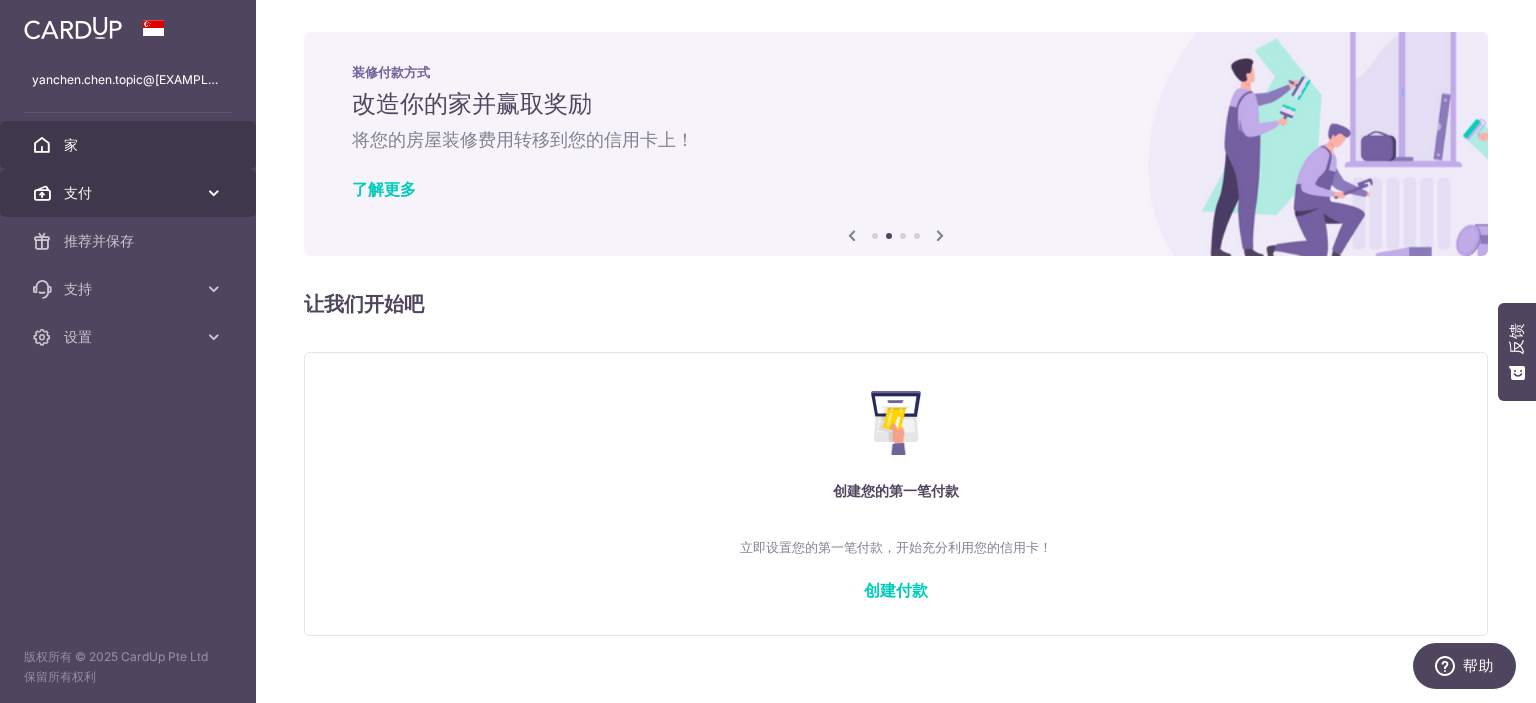 click on "支付" at bounding box center (130, 193) 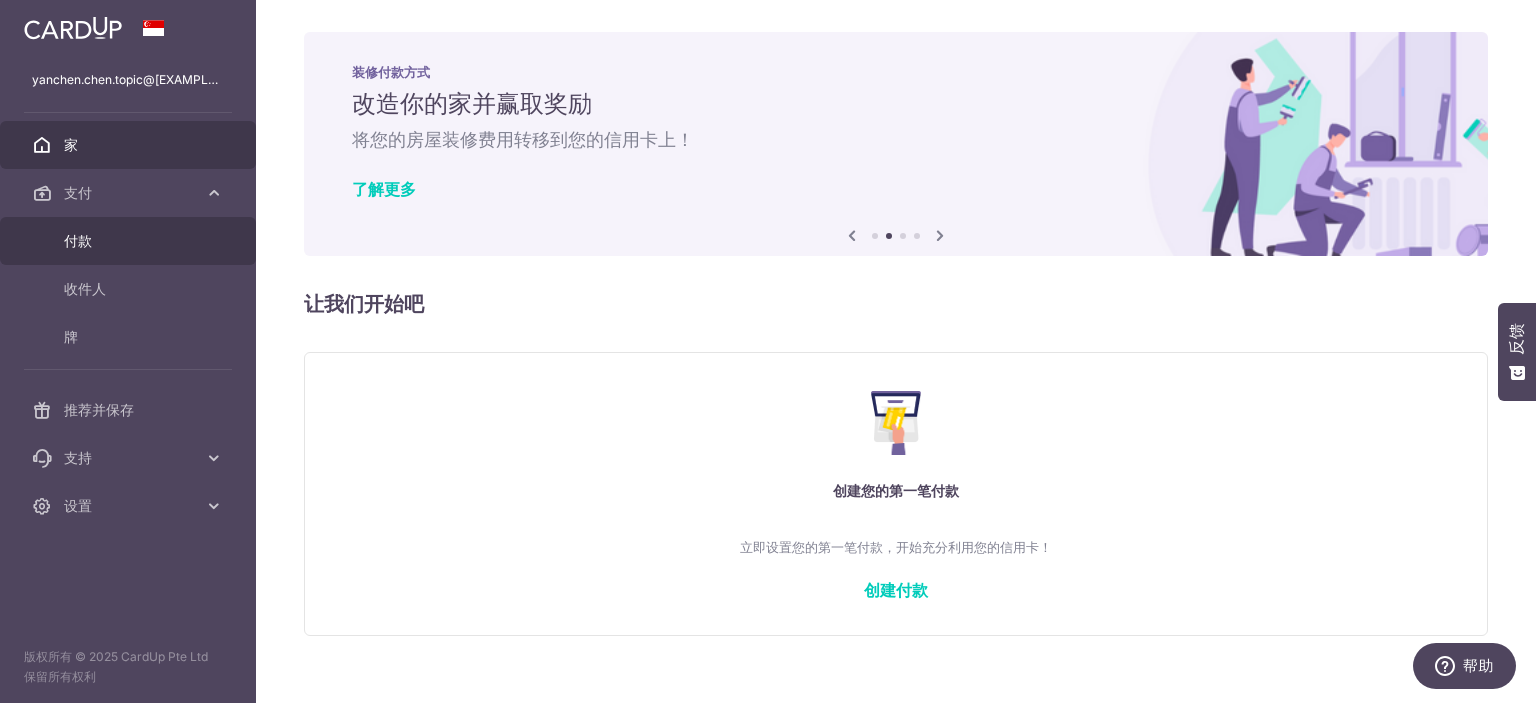 click on "付款" at bounding box center (130, 241) 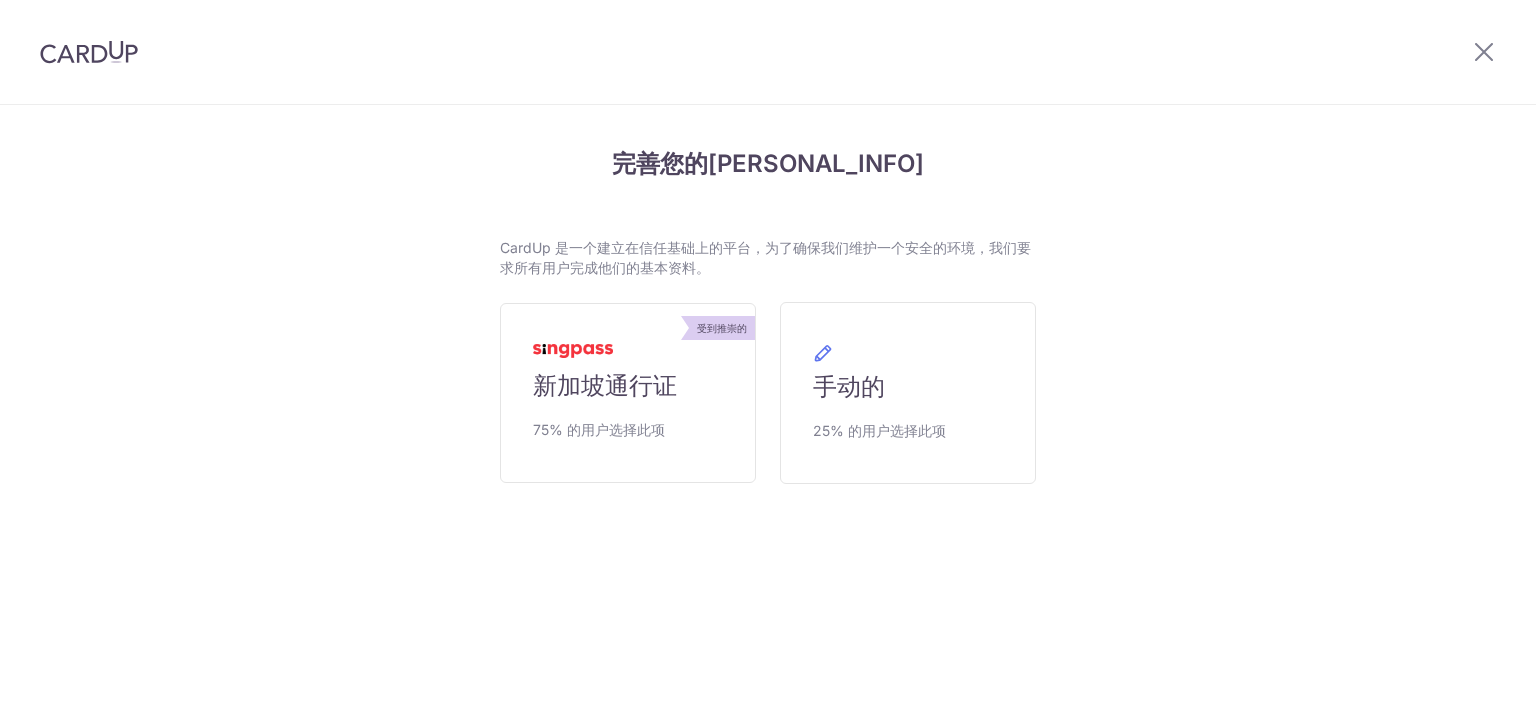 scroll, scrollTop: 0, scrollLeft: 0, axis: both 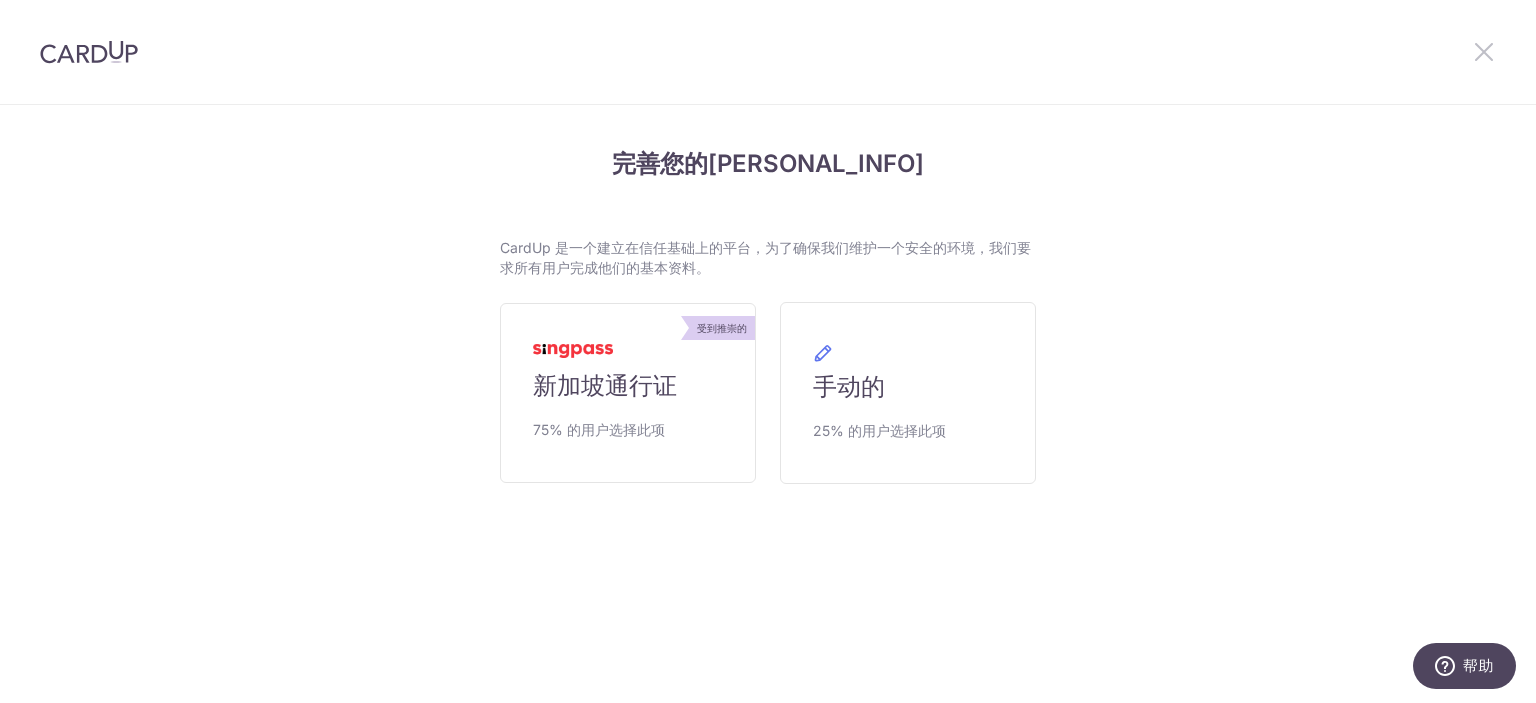 click at bounding box center [1484, 51] 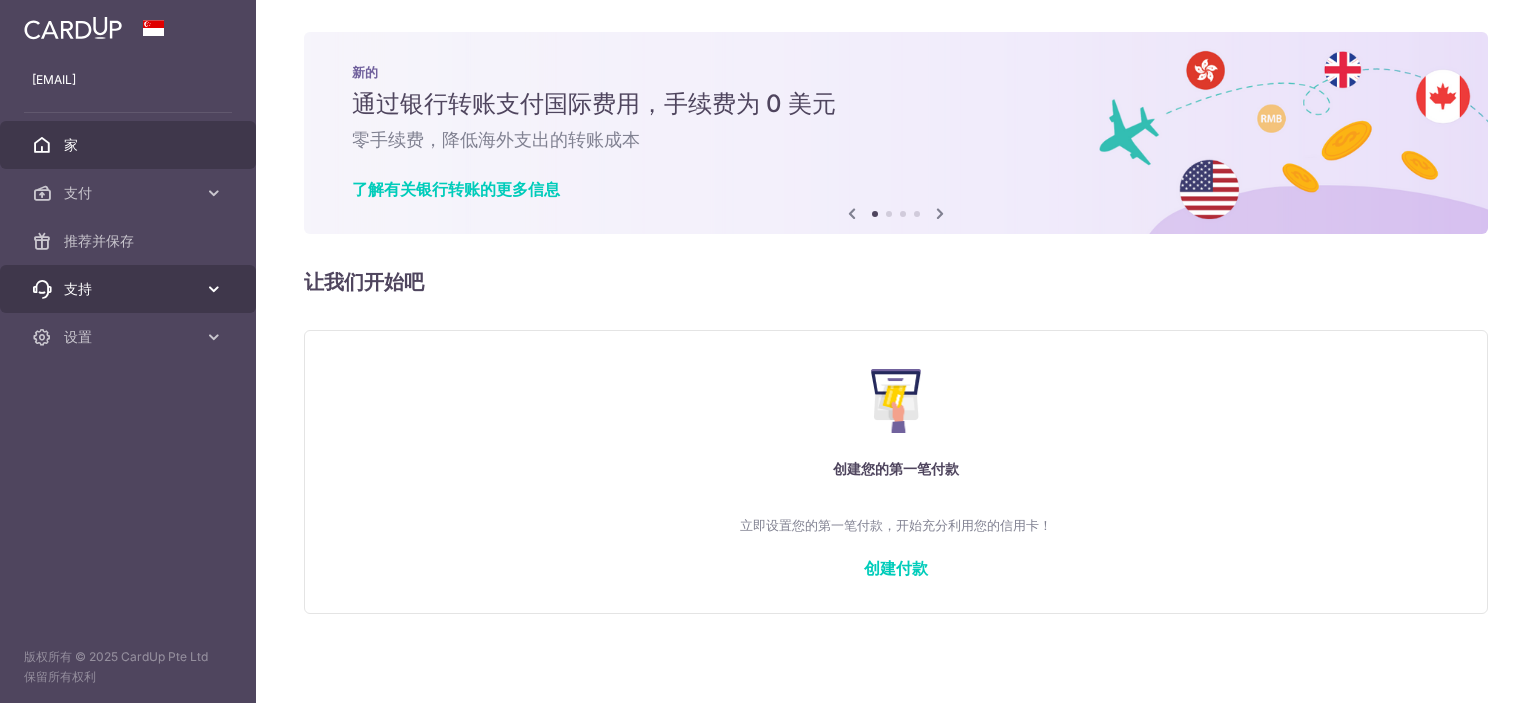 scroll, scrollTop: 0, scrollLeft: 0, axis: both 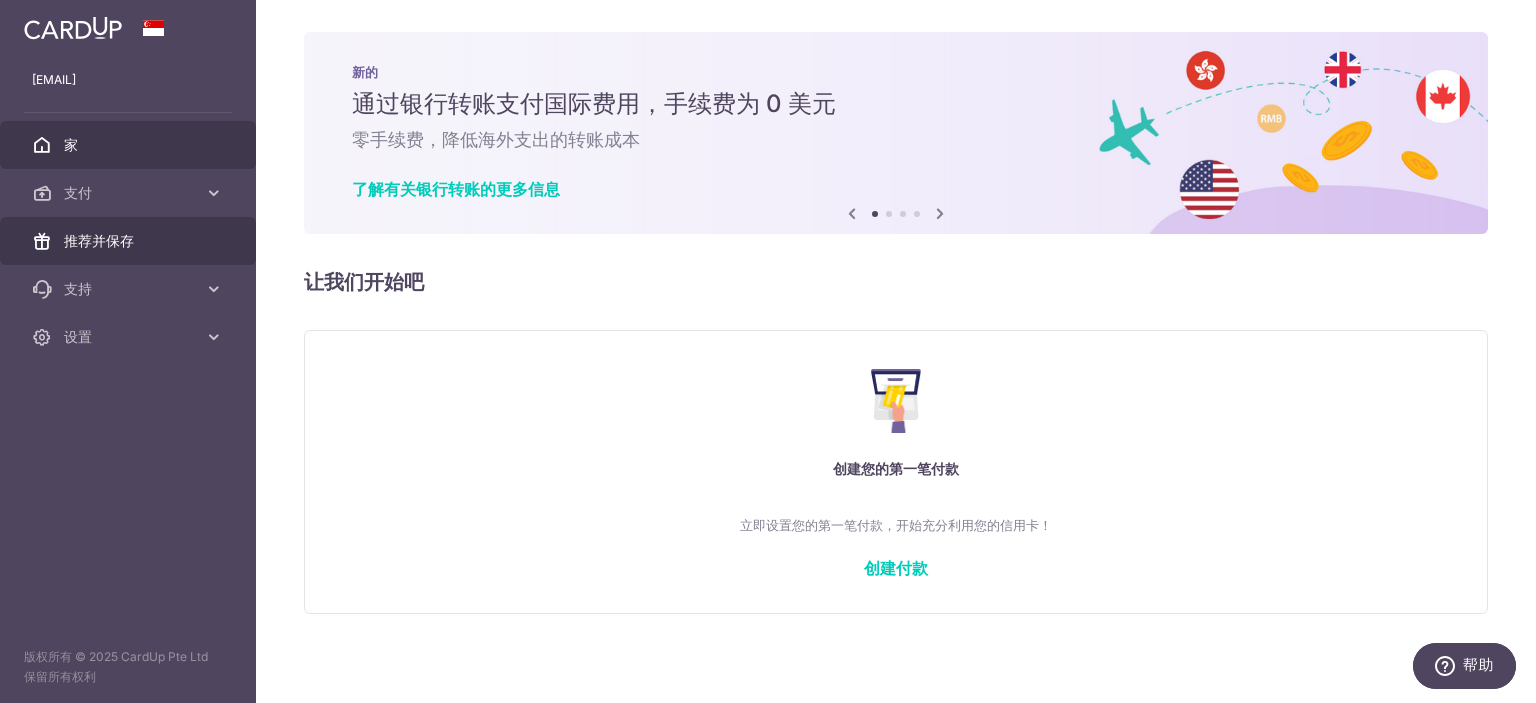 click on "推荐并保存" at bounding box center (128, 241) 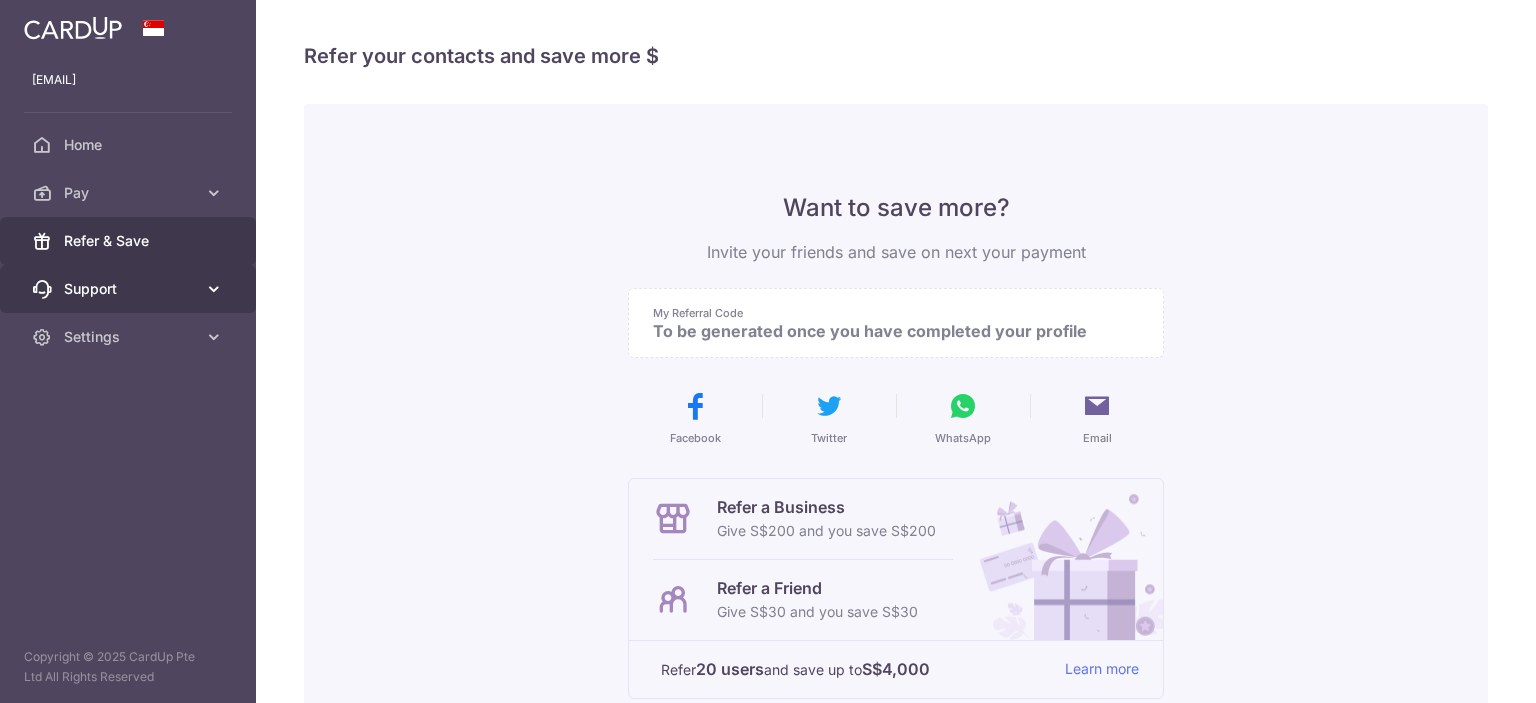 scroll, scrollTop: 0, scrollLeft: 0, axis: both 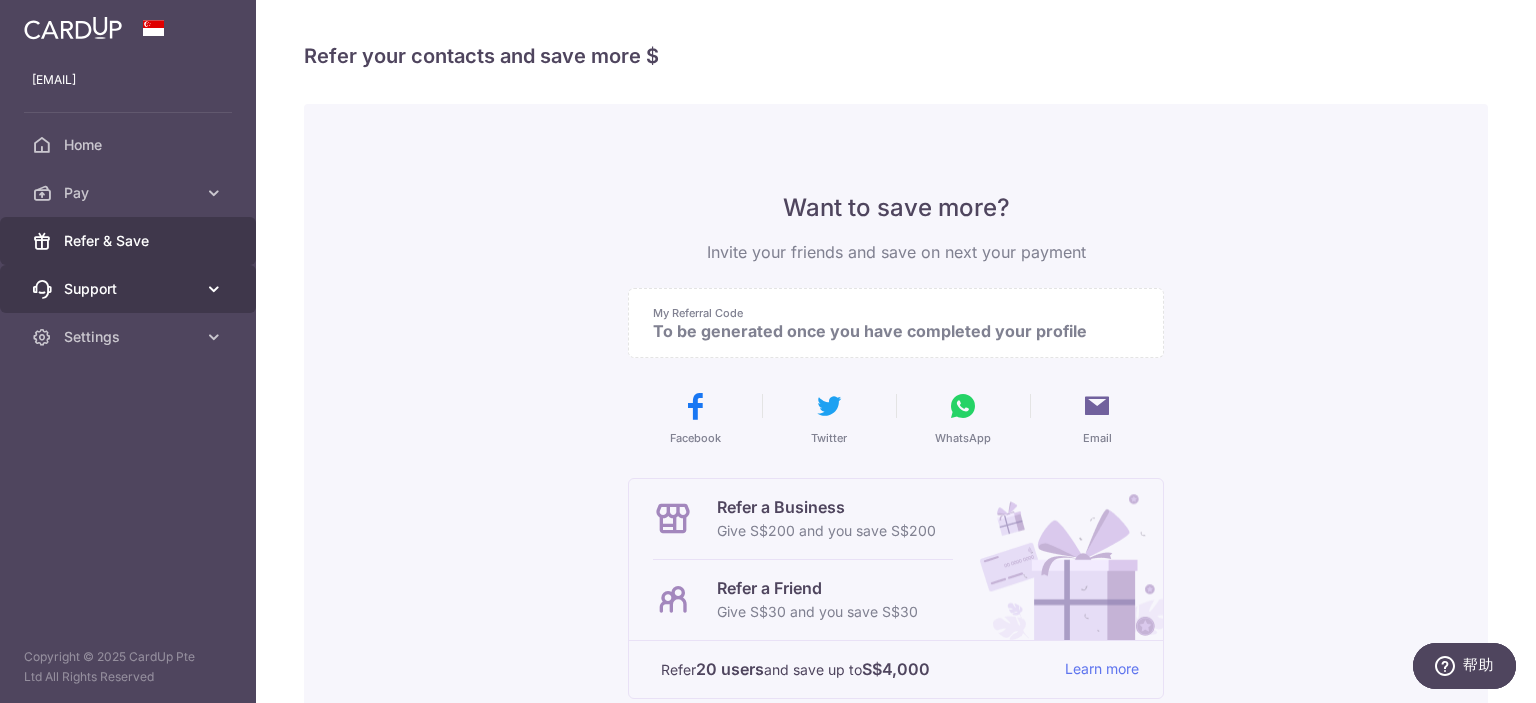 click on "Support" at bounding box center [130, 289] 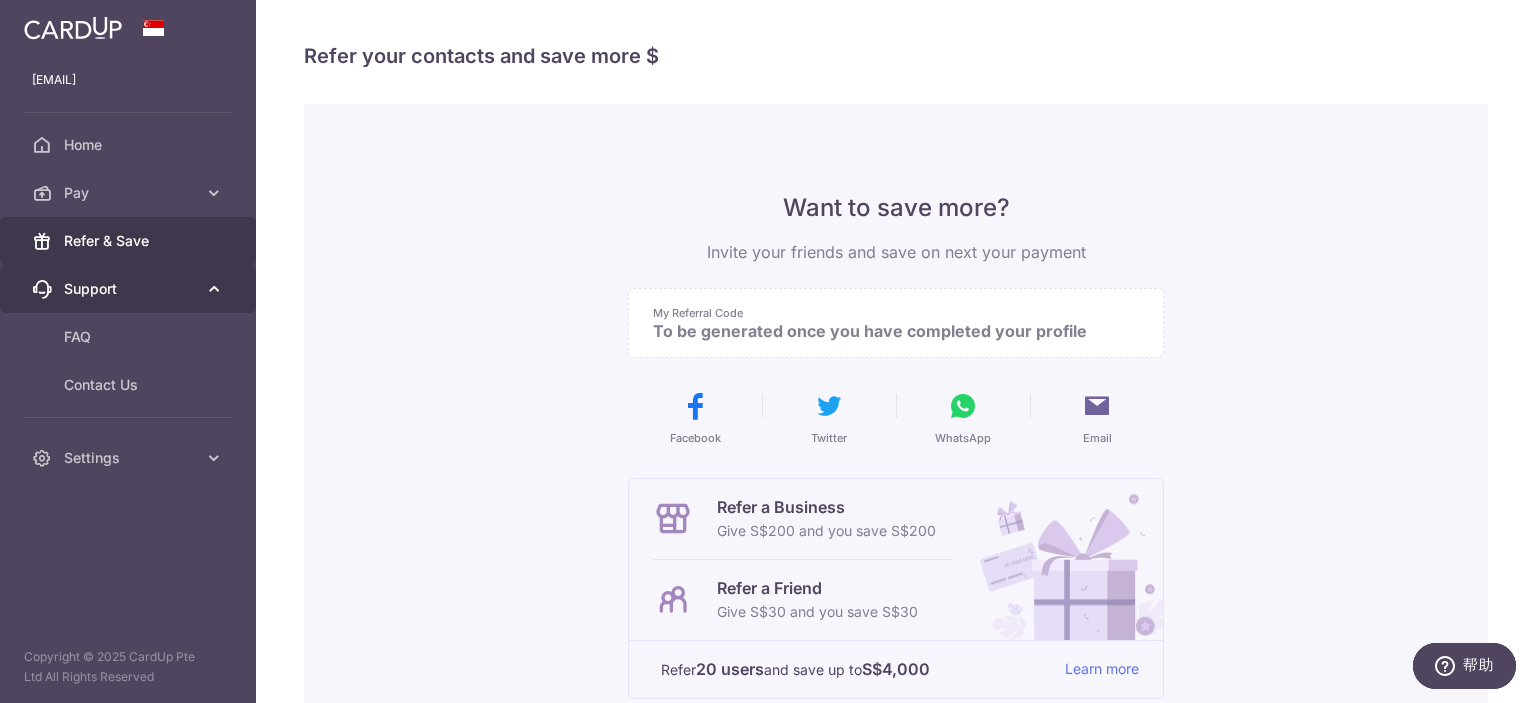 click on "Support" at bounding box center [130, 289] 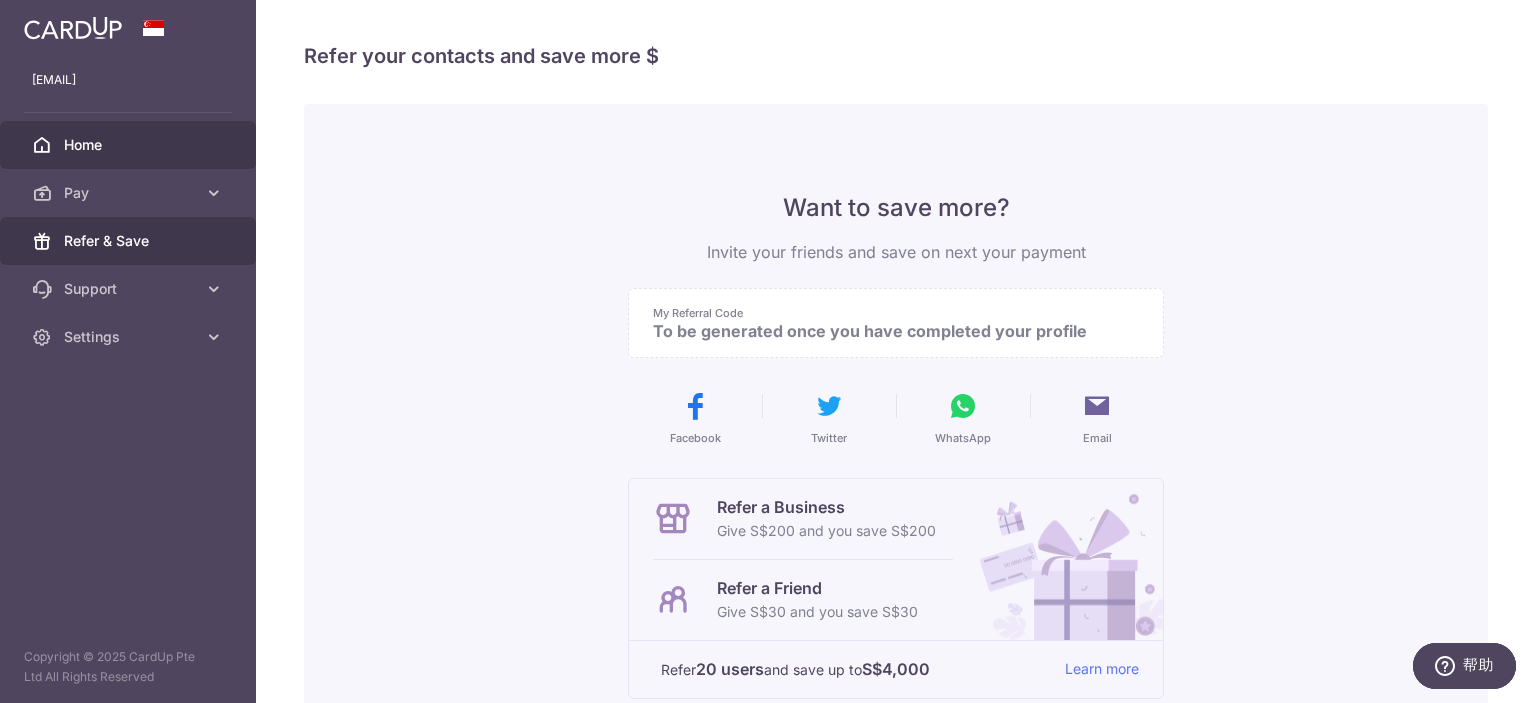 click on "Home" at bounding box center (130, 145) 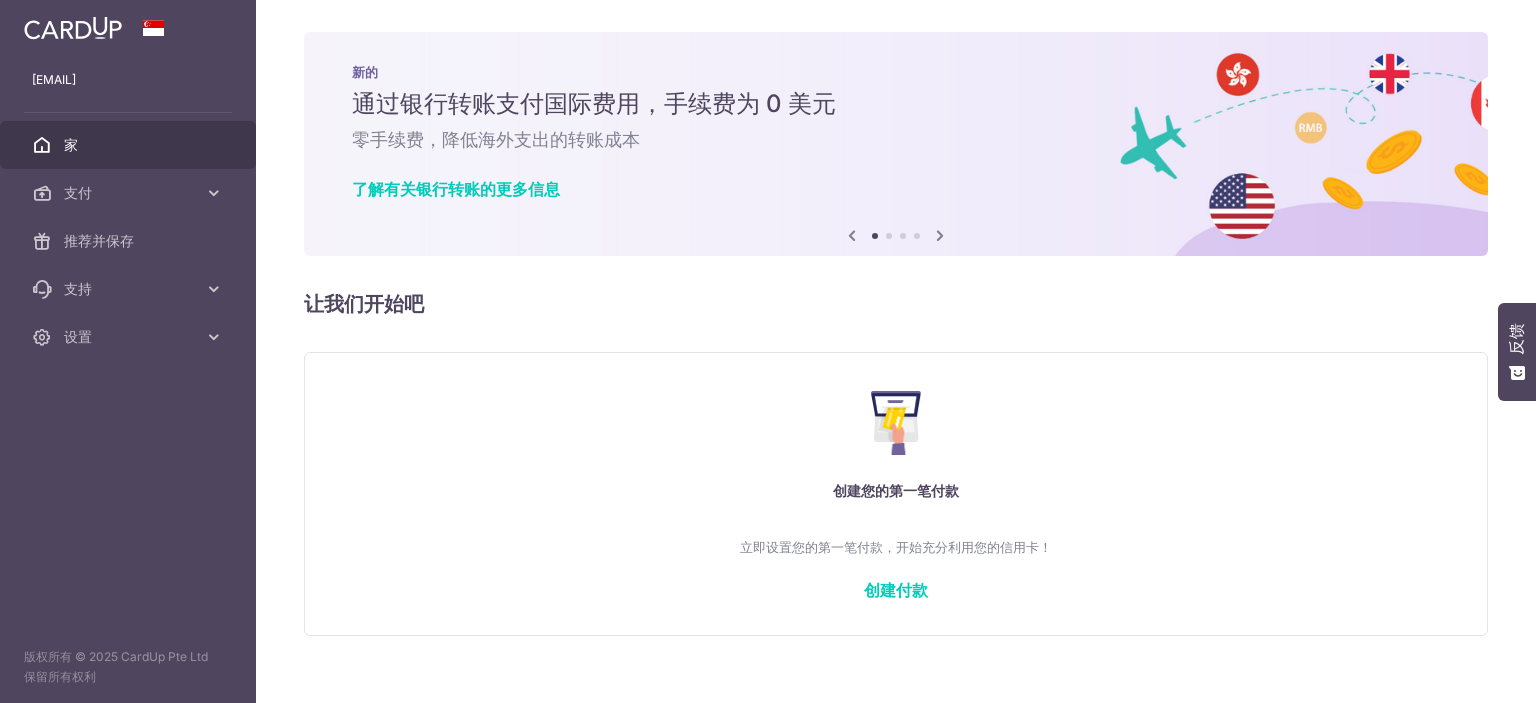 scroll, scrollTop: 0, scrollLeft: 0, axis: both 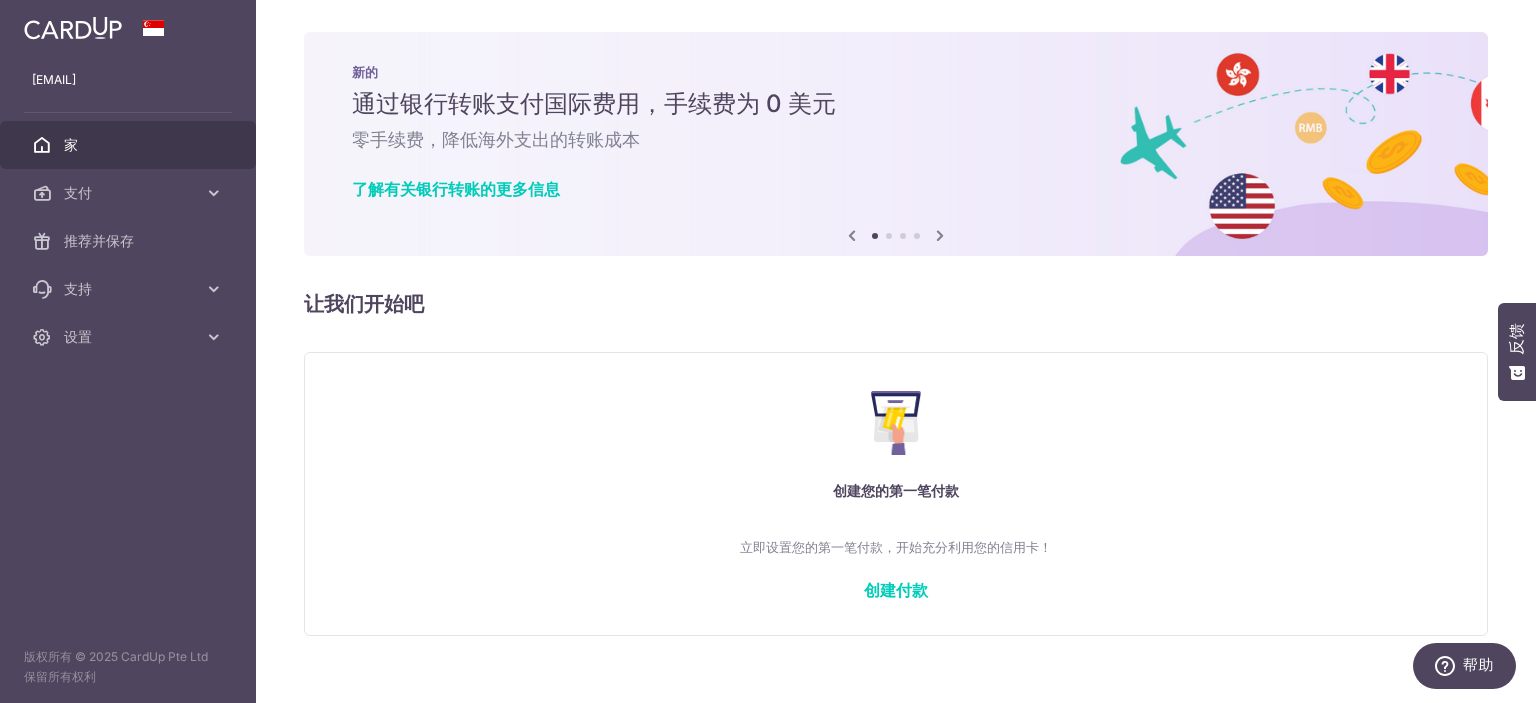 click at bounding box center [940, 235] 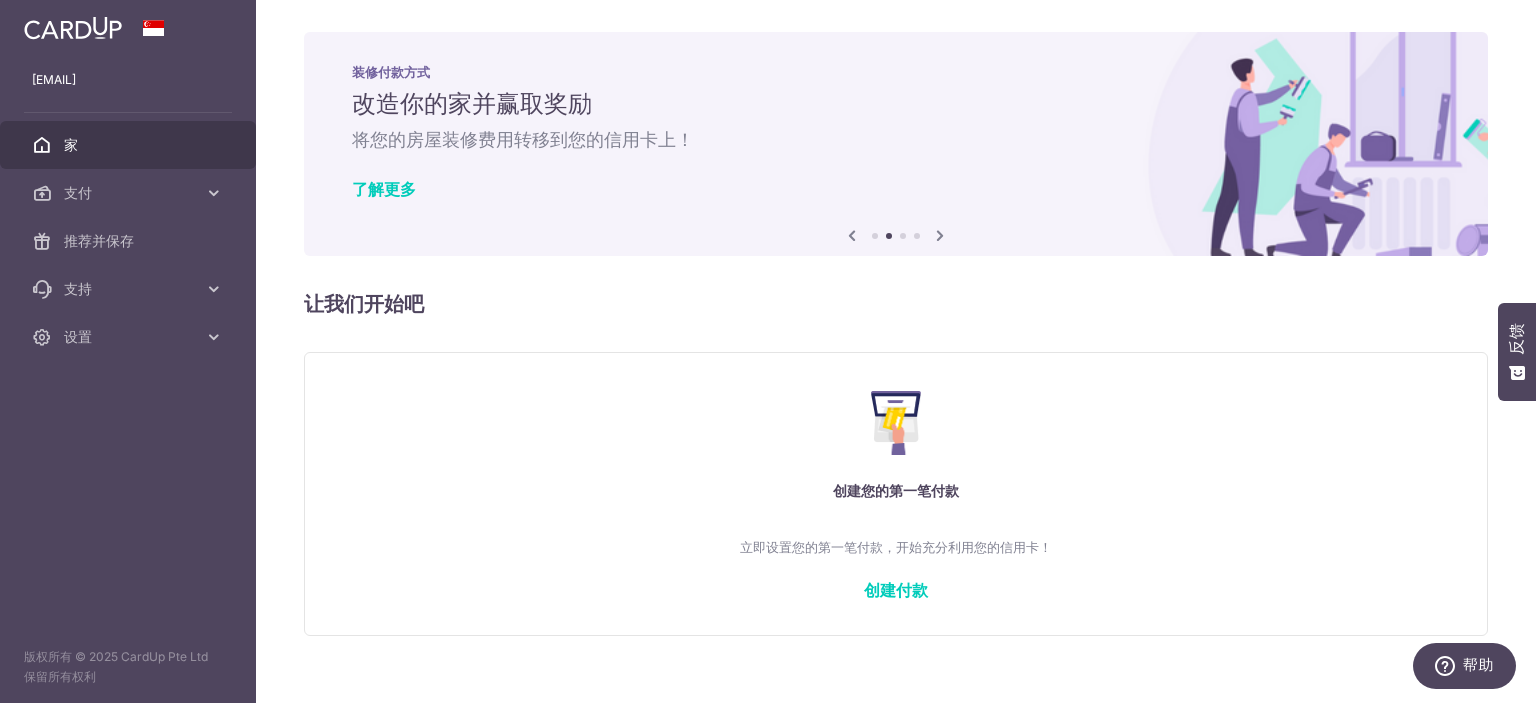 click at bounding box center [940, 235] 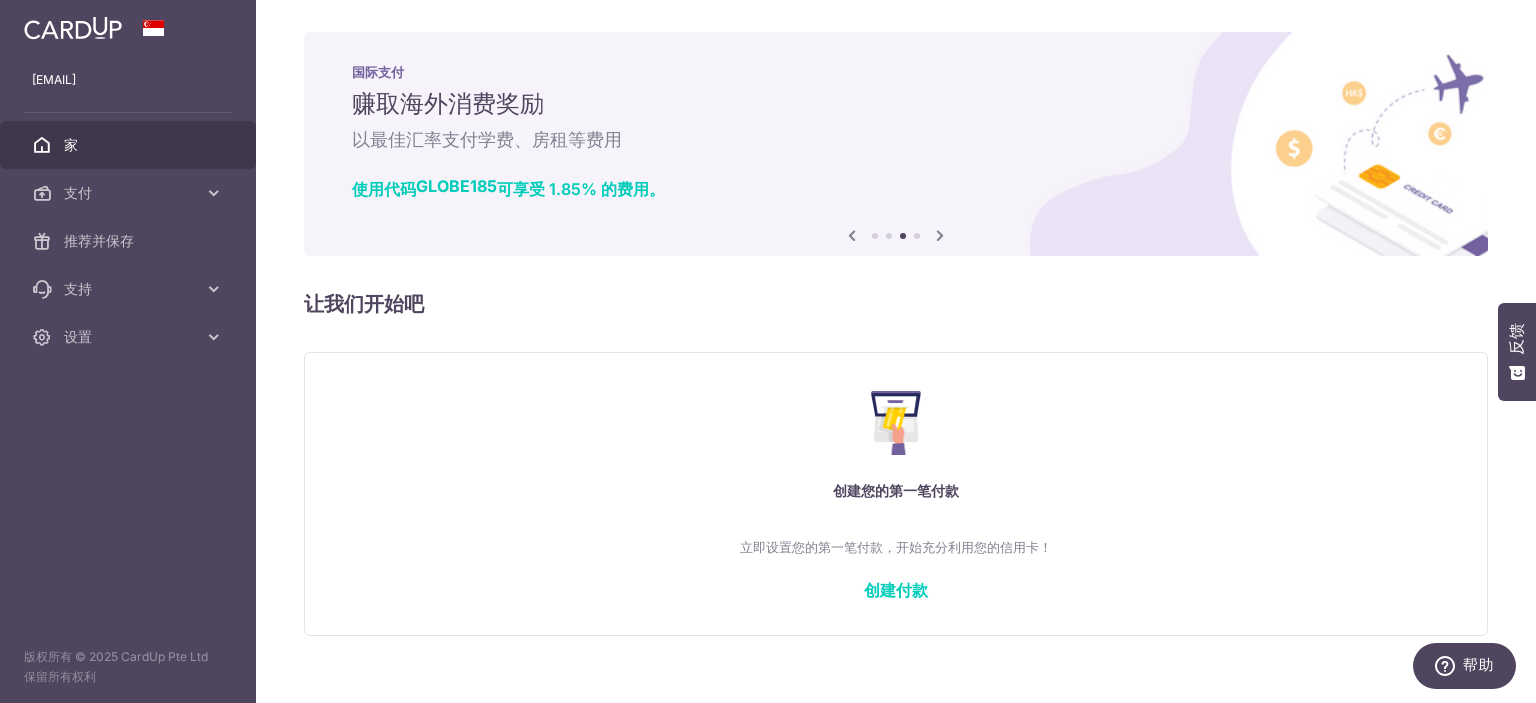click at bounding box center (940, 235) 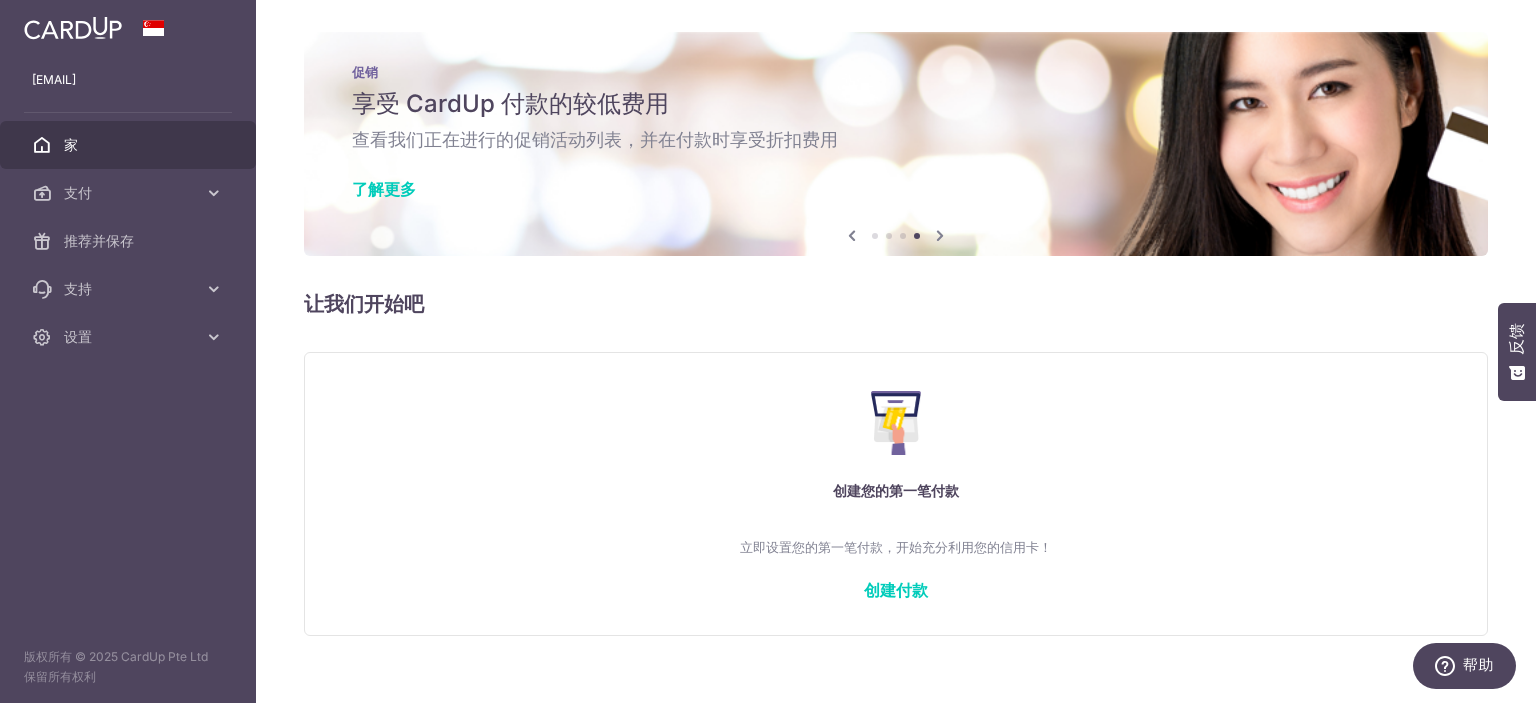 click at bounding box center (940, 235) 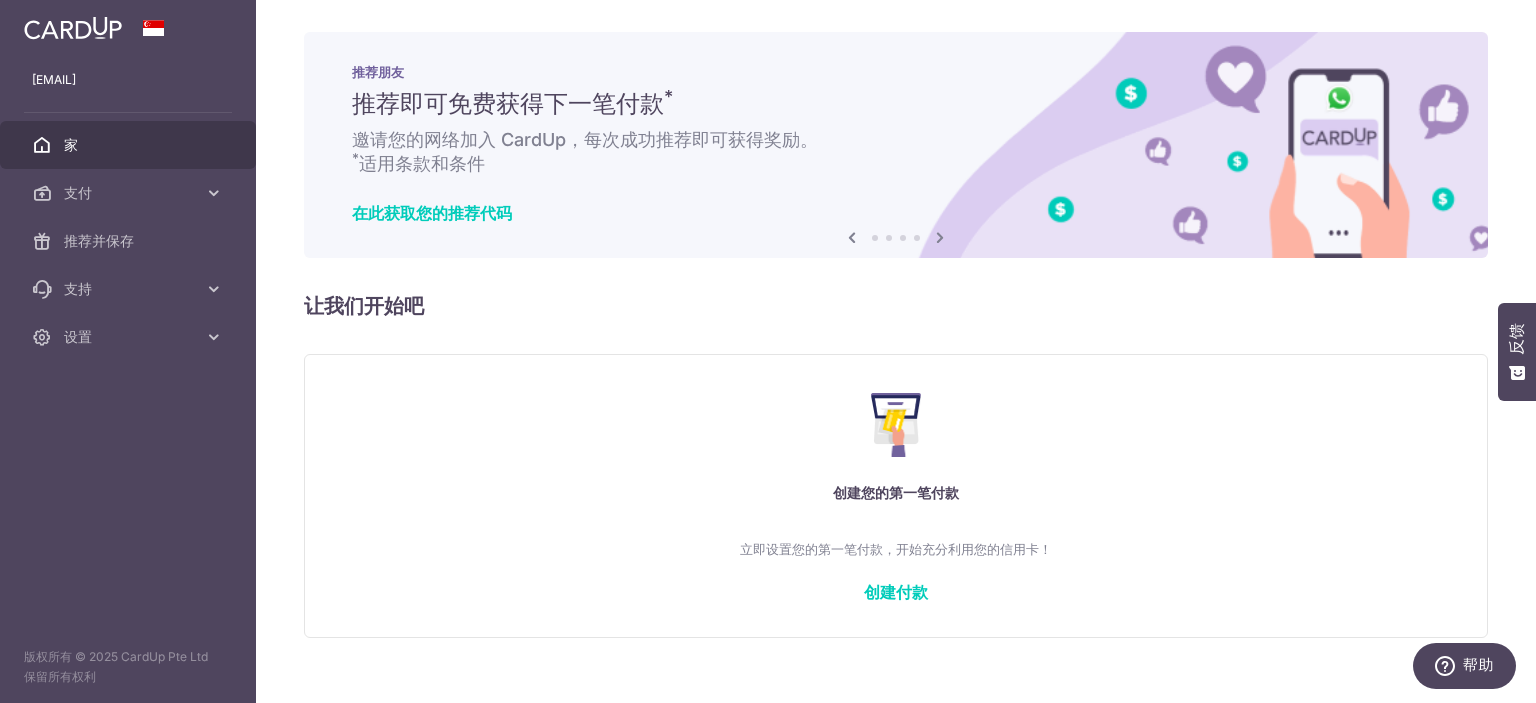click at bounding box center [940, 237] 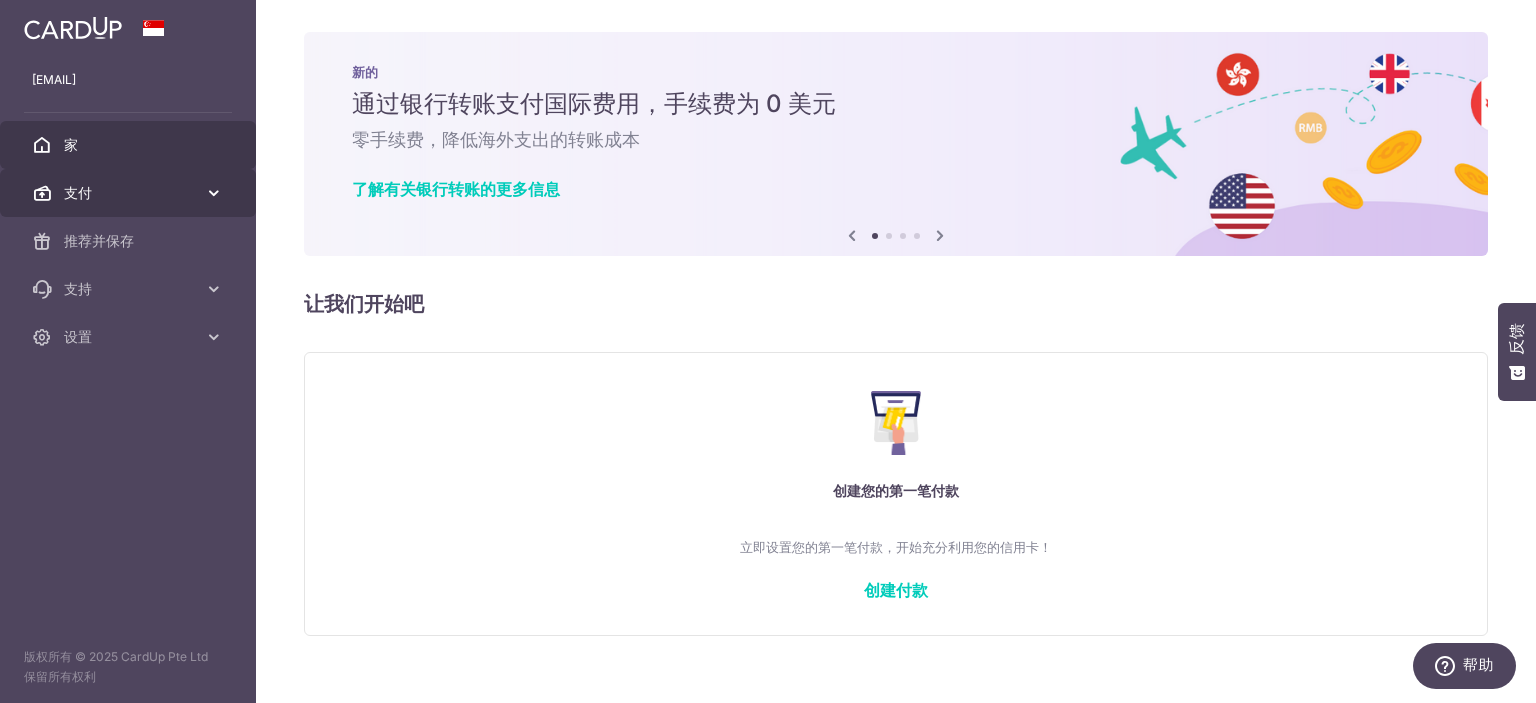 click on "支付" at bounding box center (130, 193) 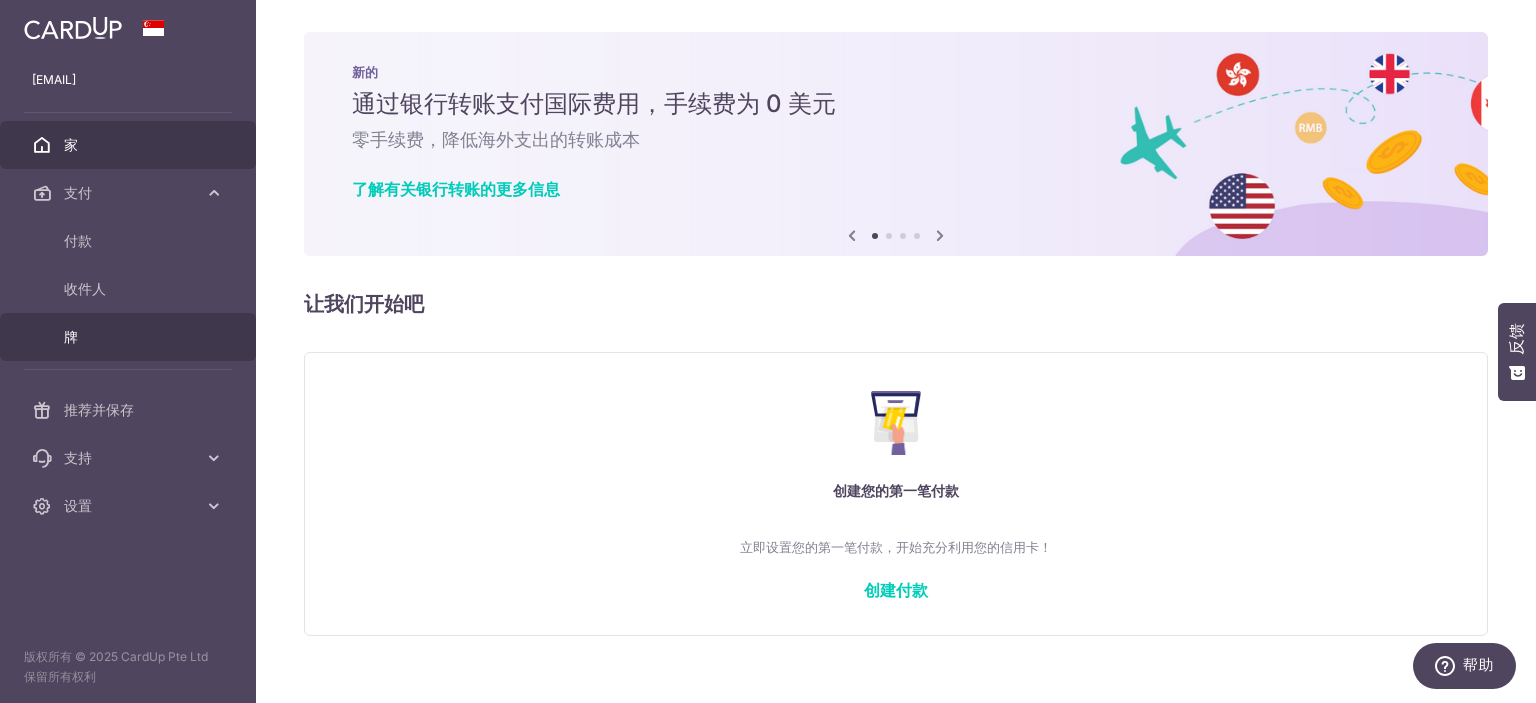 click on "牌" at bounding box center (130, 337) 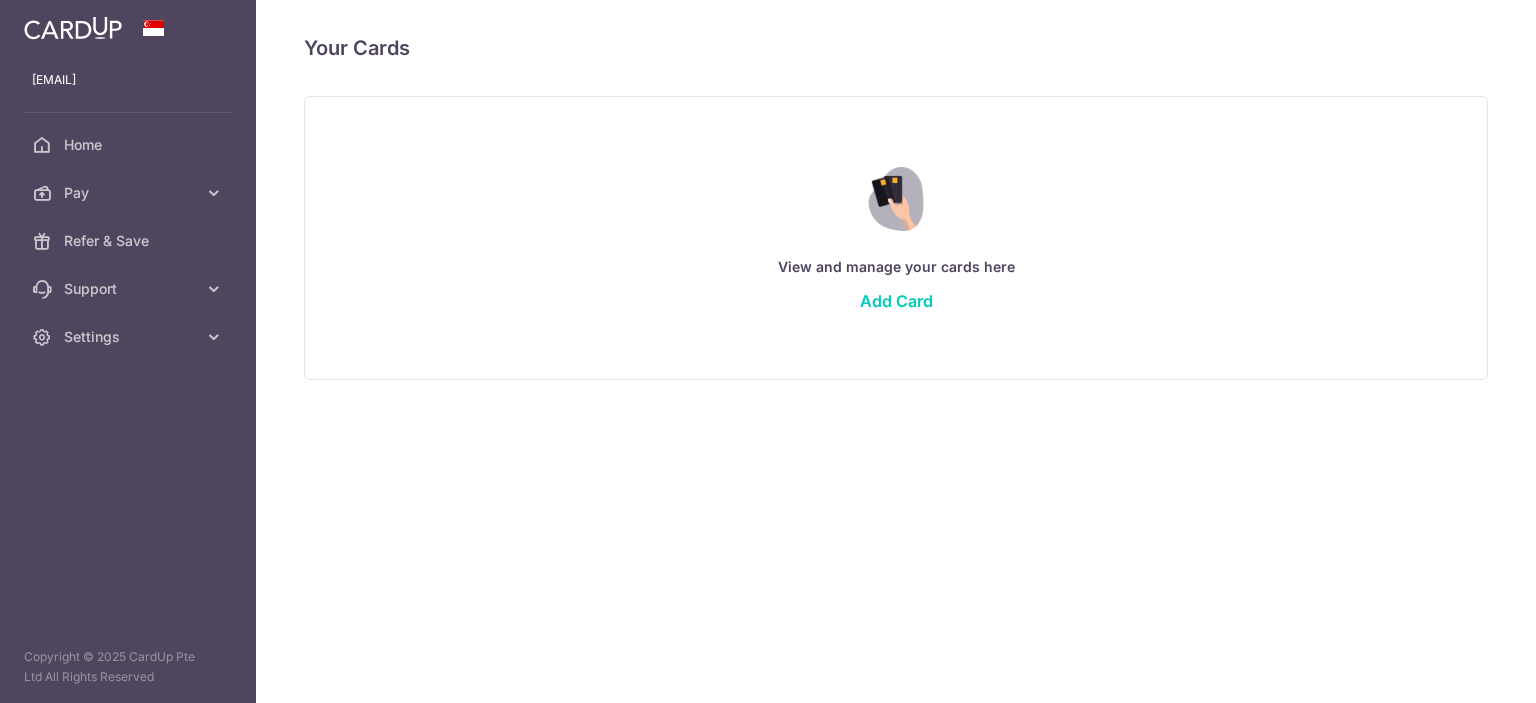 scroll, scrollTop: 0, scrollLeft: 0, axis: both 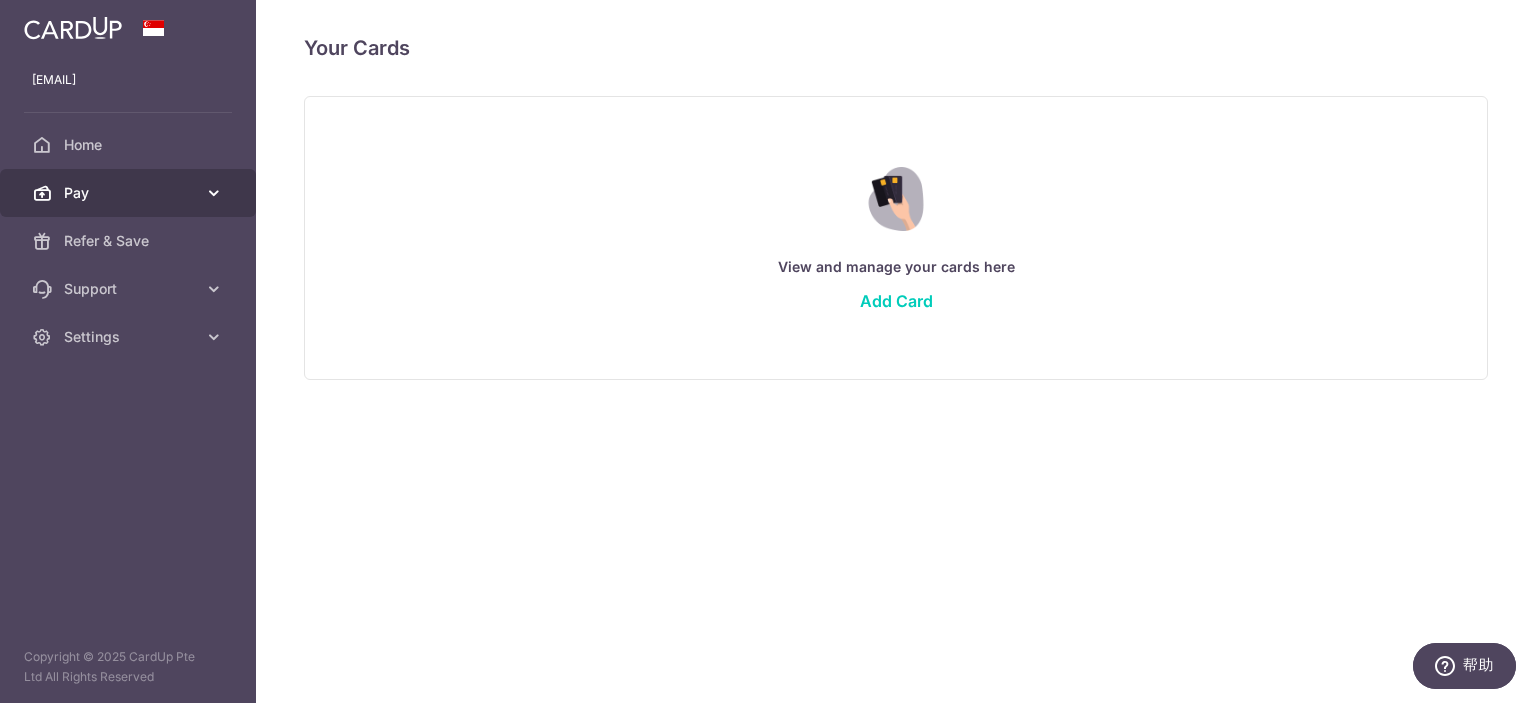 click on "Pay" at bounding box center (130, 193) 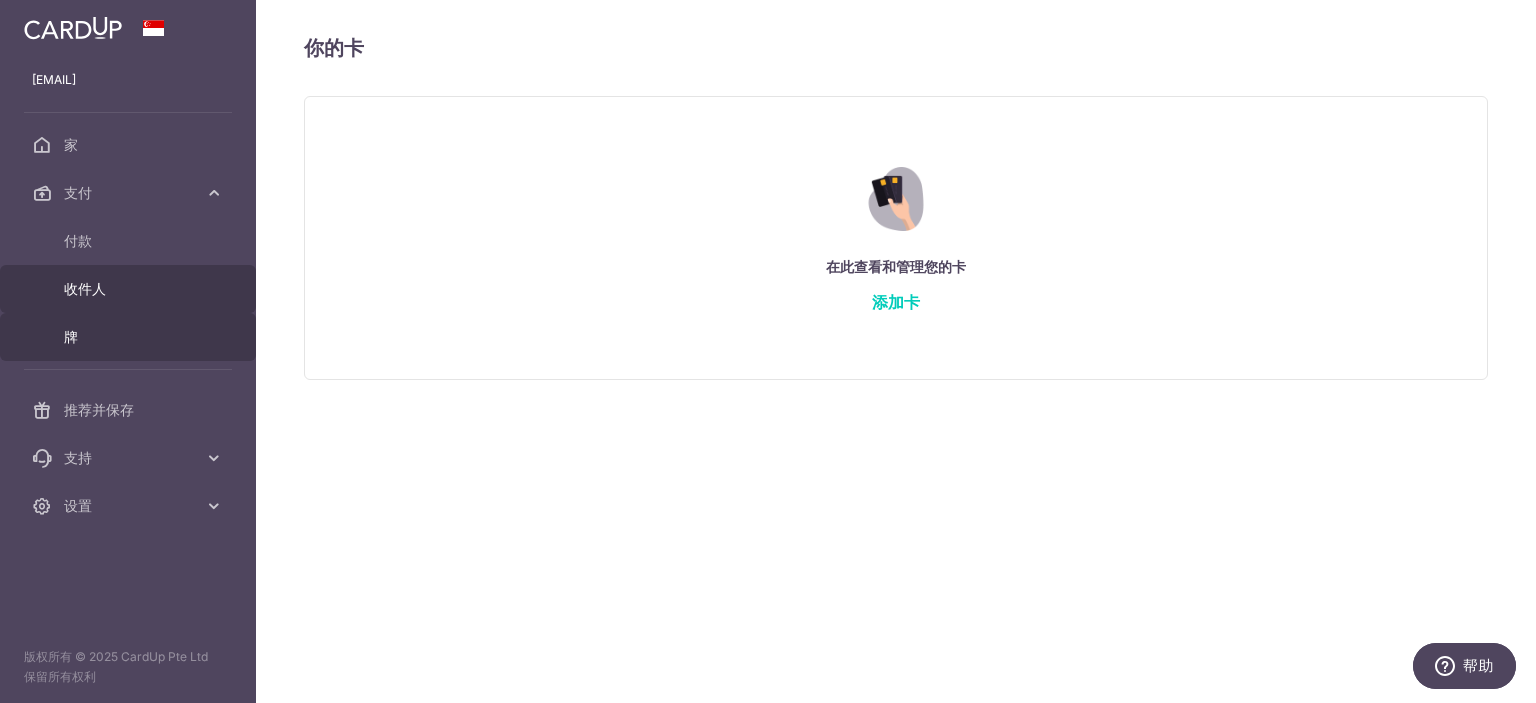 click on "收件人" at bounding box center [130, 289] 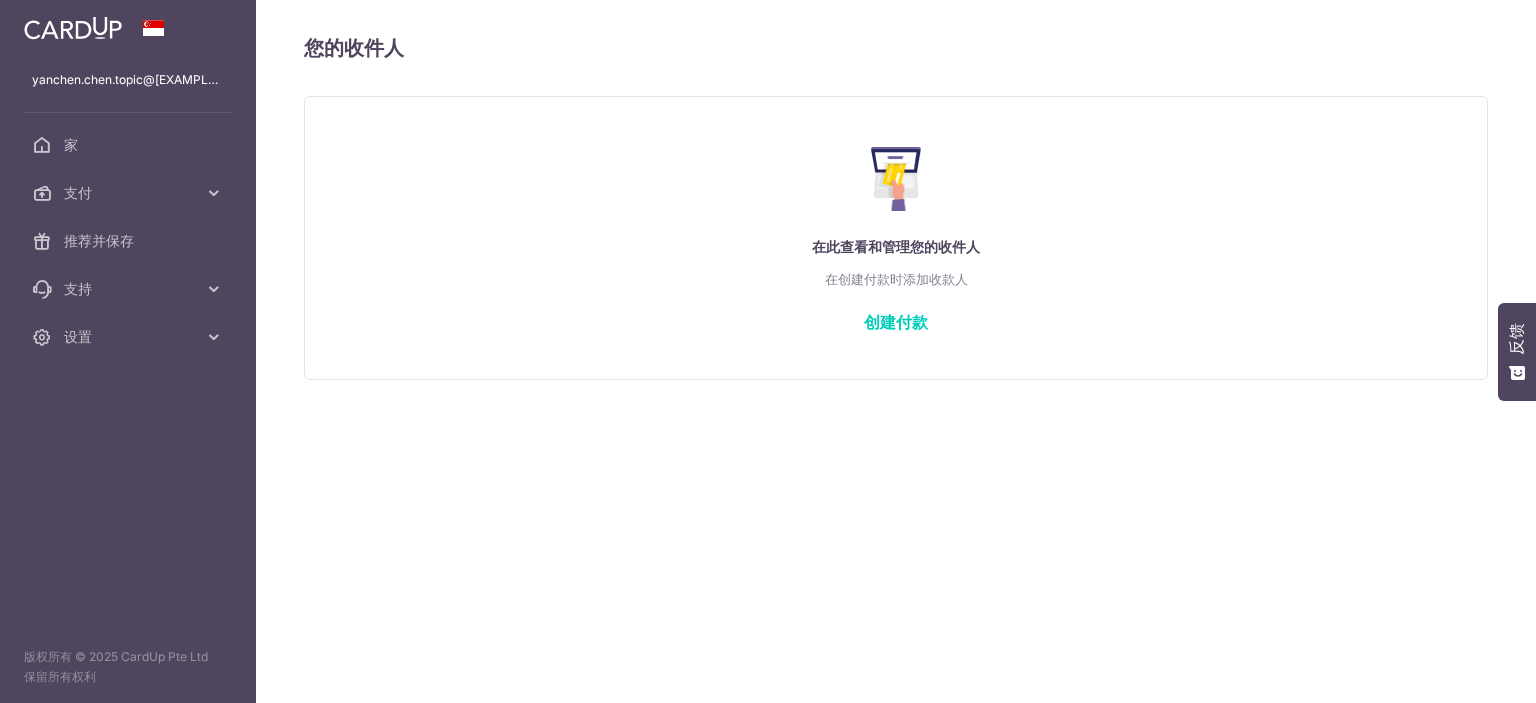 scroll, scrollTop: 0, scrollLeft: 0, axis: both 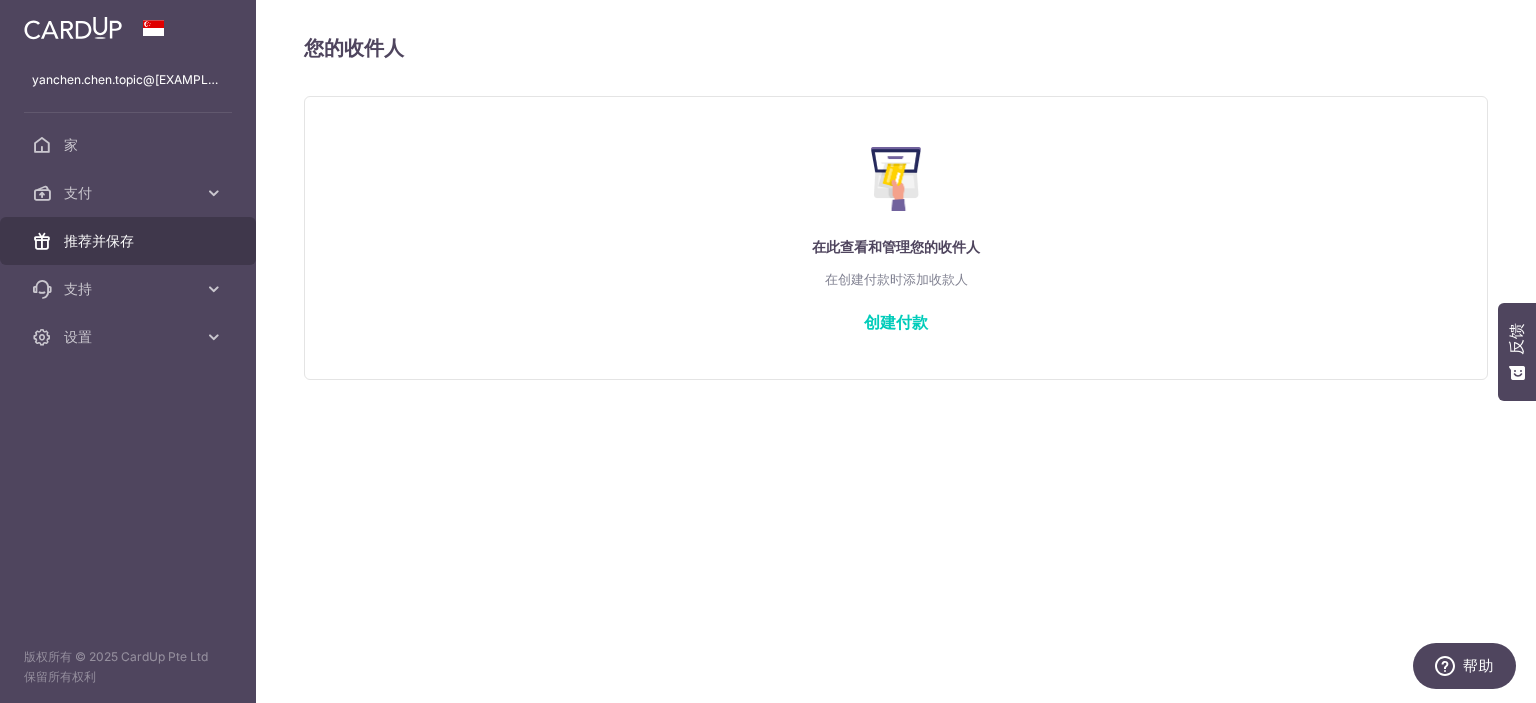 click on "推荐并保存" at bounding box center (130, 241) 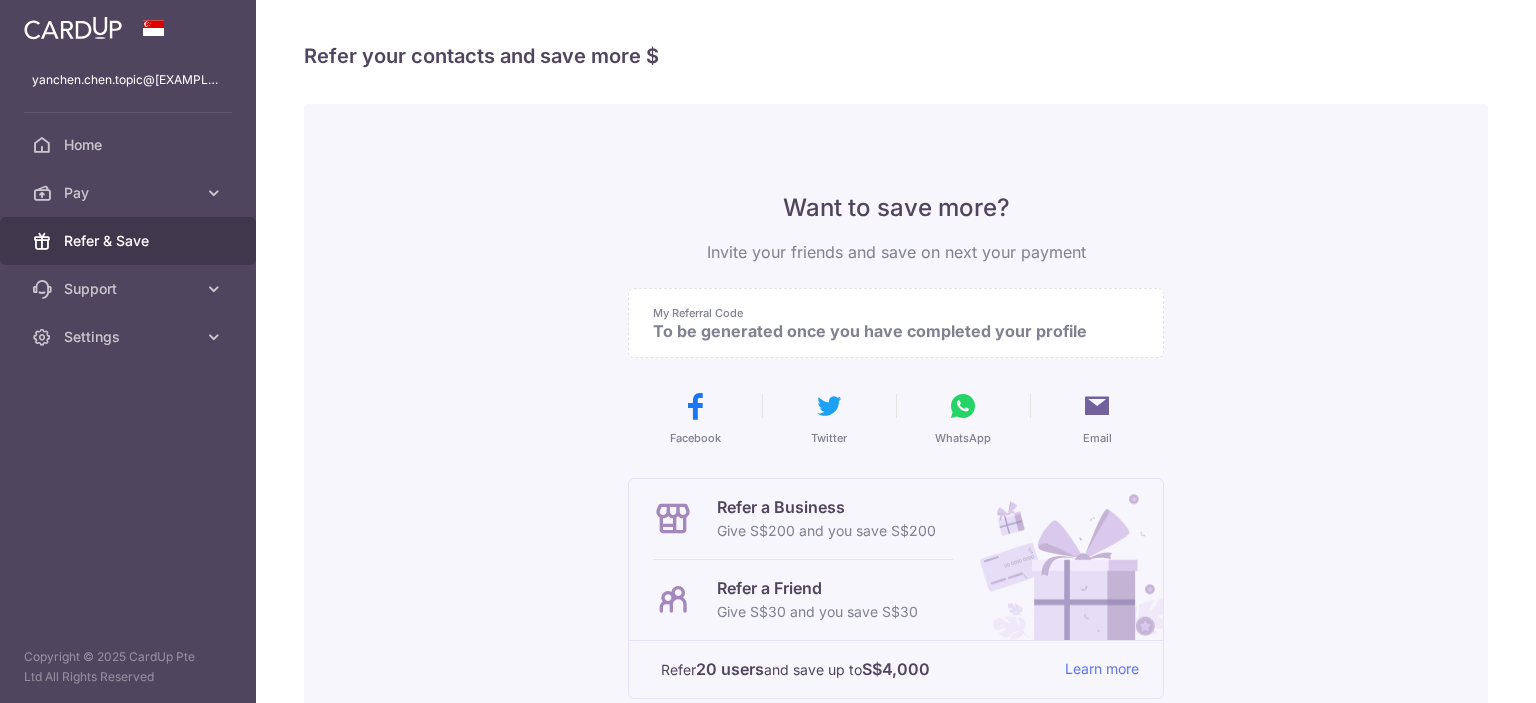 scroll, scrollTop: 0, scrollLeft: 0, axis: both 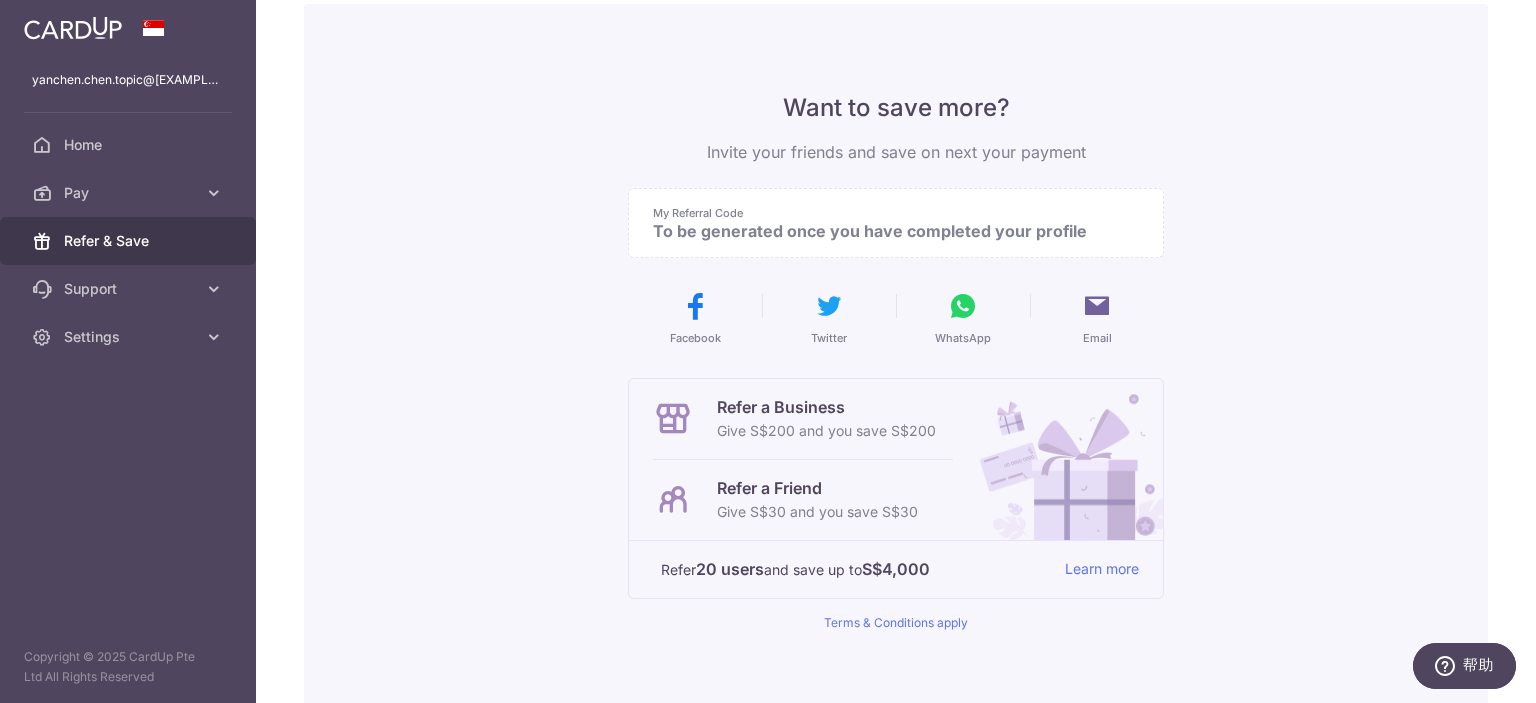 click on "Want to save more?
Invite your friends and save on next your payment
My Referral Code
To be generated once you have completed your profile
Facebook
Twitter
WhatsApp
Email
Refer a Business
Give S$200 and you save S$200
Refer a Friend
Give S$30 and you save S$30
Refer" at bounding box center (896, 407) 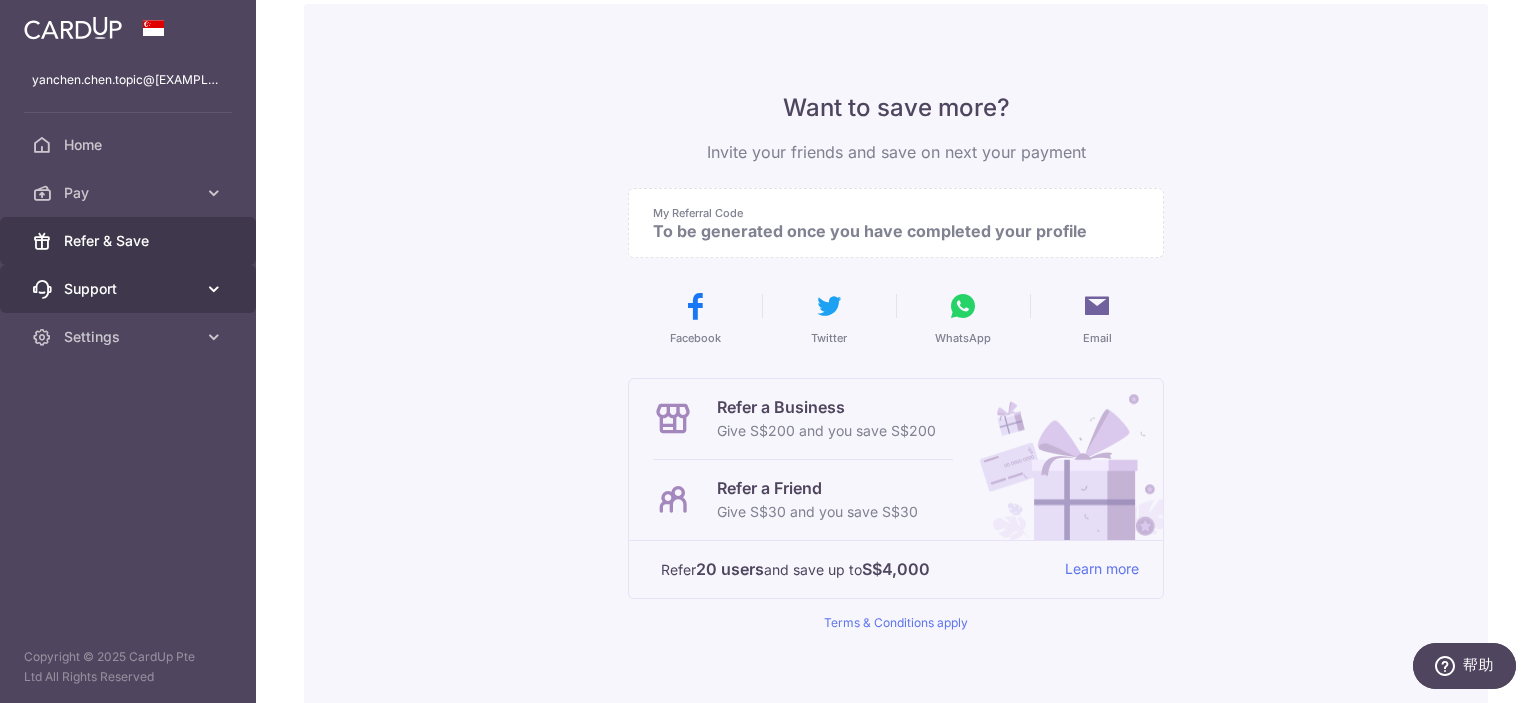 click on "Support" at bounding box center (130, 289) 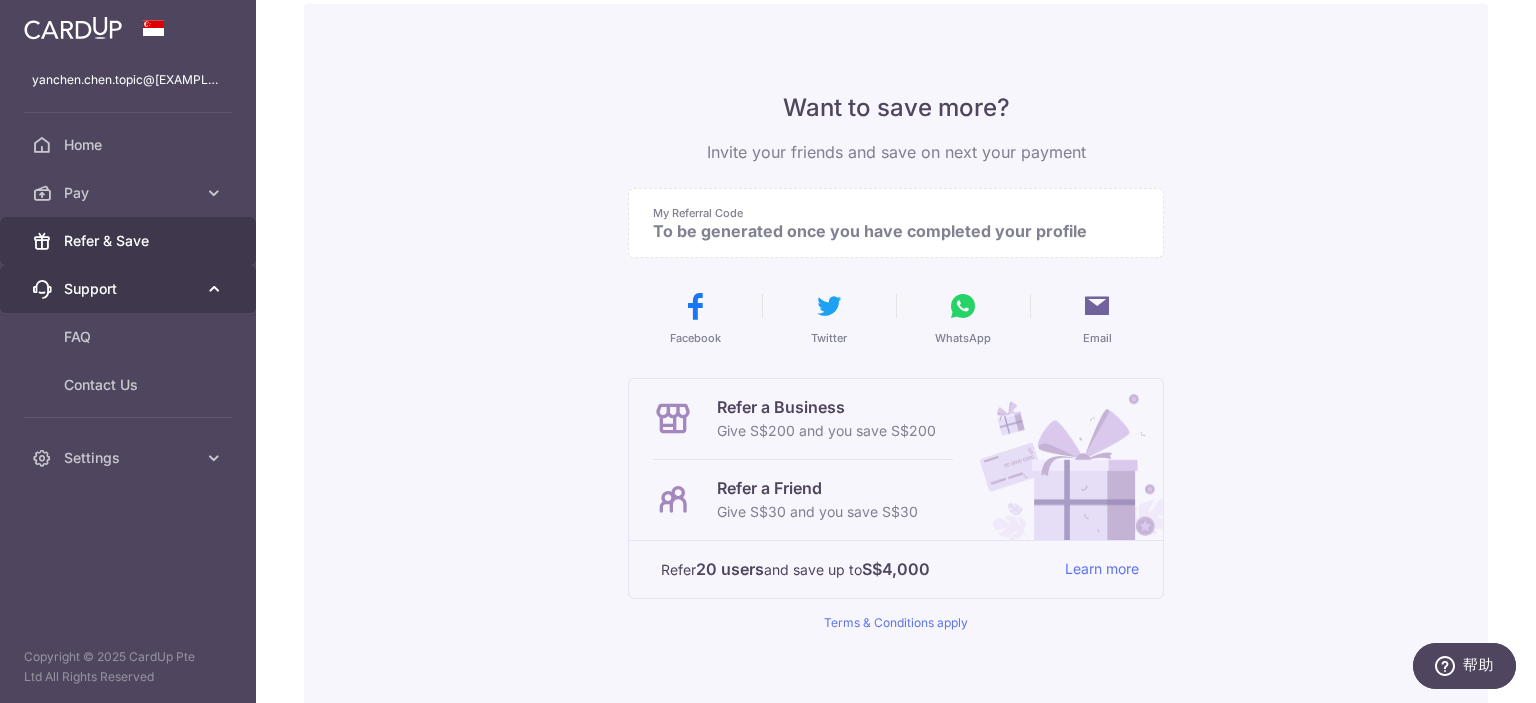 click on "Support" at bounding box center (130, 289) 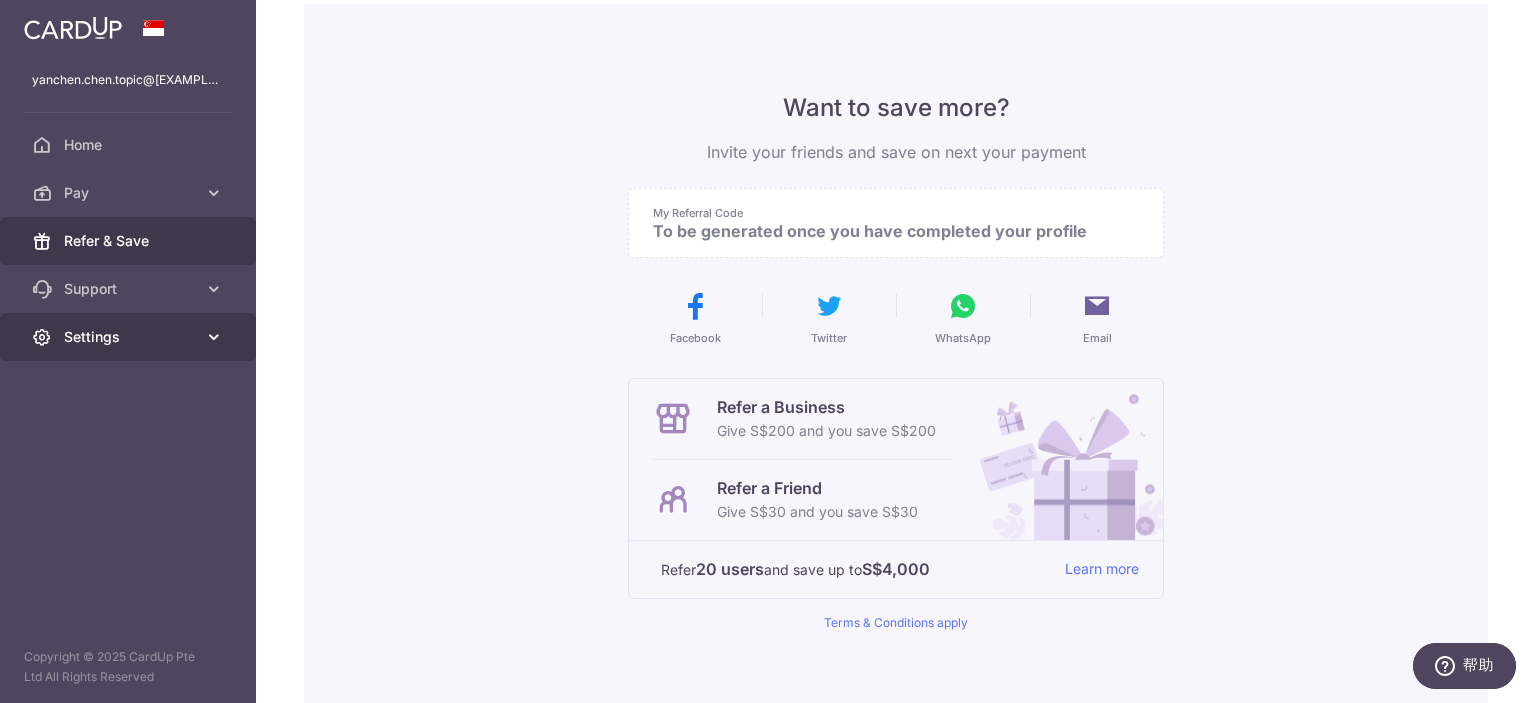 click on "Settings" at bounding box center [128, 337] 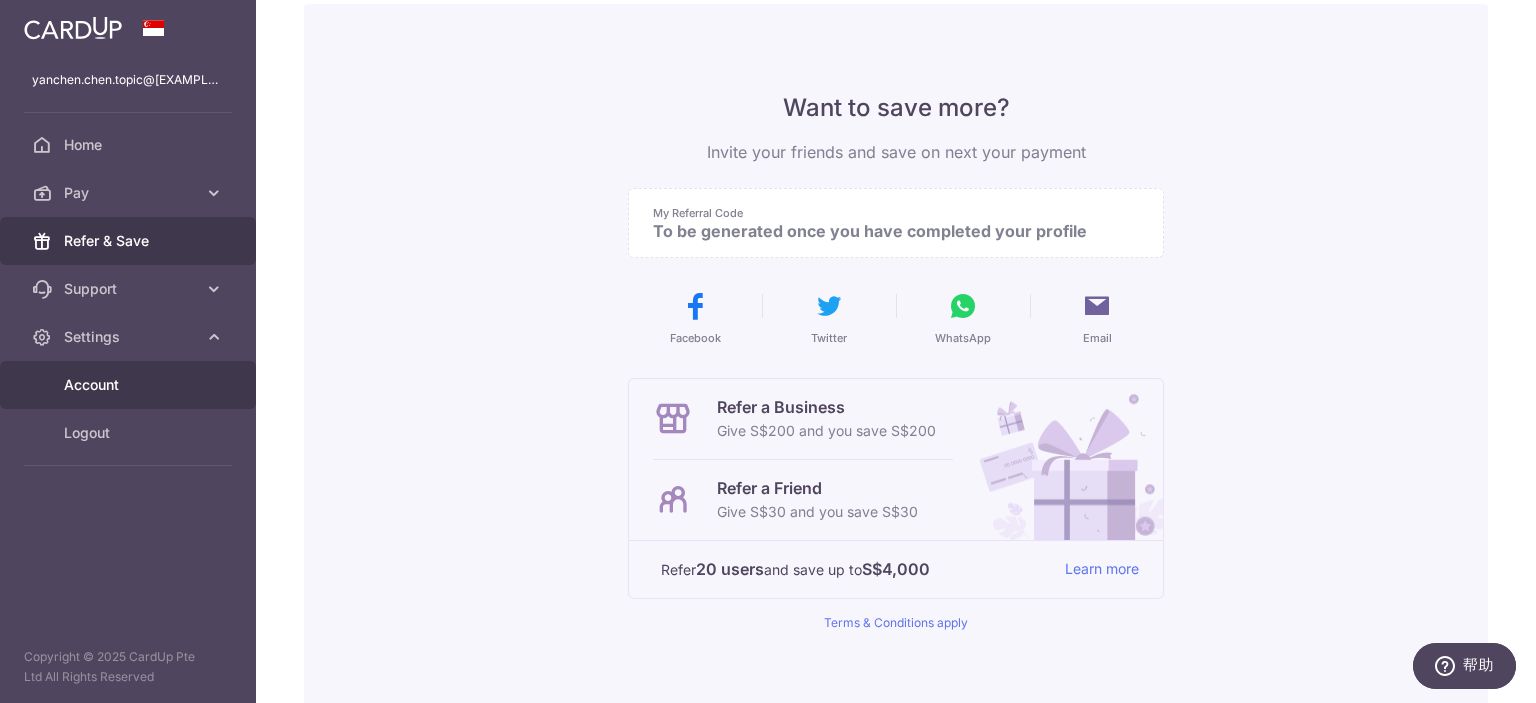 click on "Account" at bounding box center (130, 385) 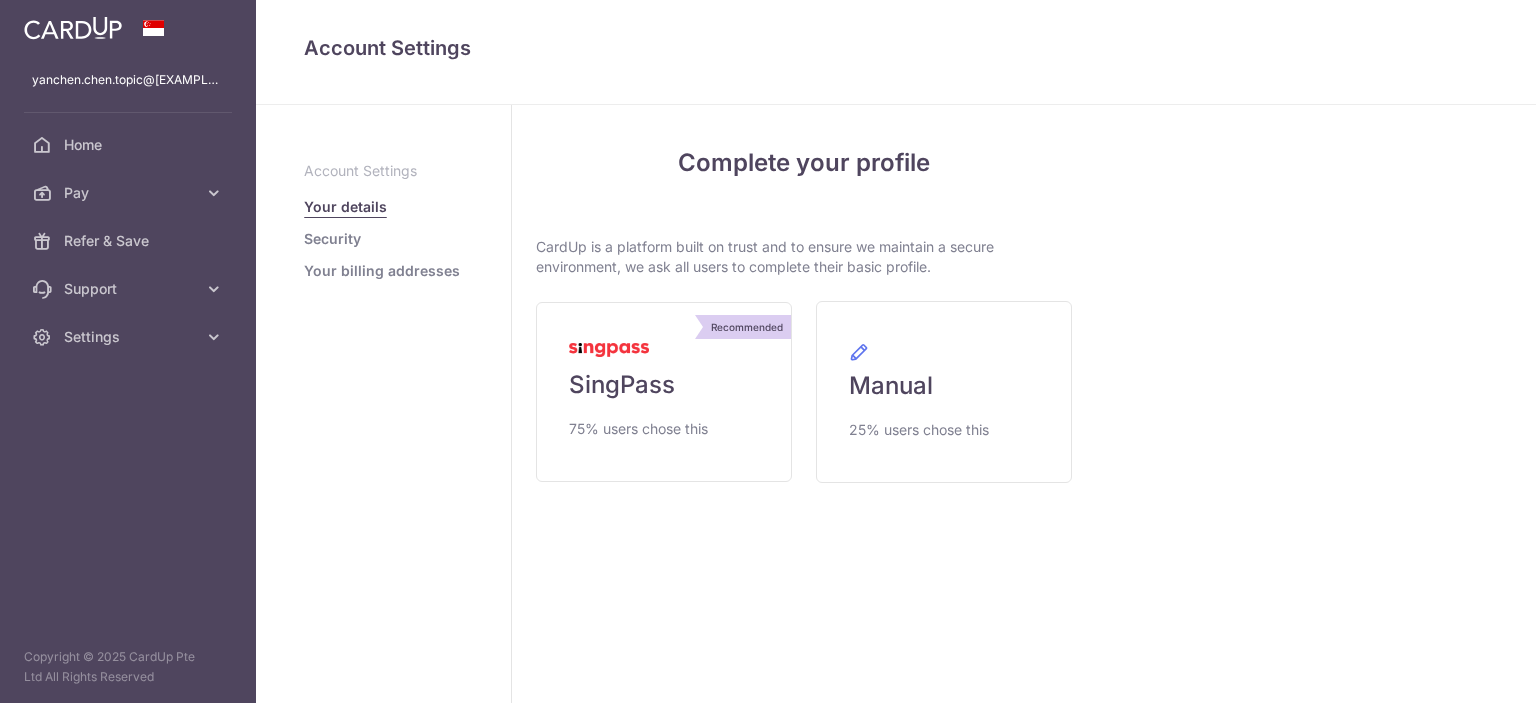 scroll, scrollTop: 0, scrollLeft: 0, axis: both 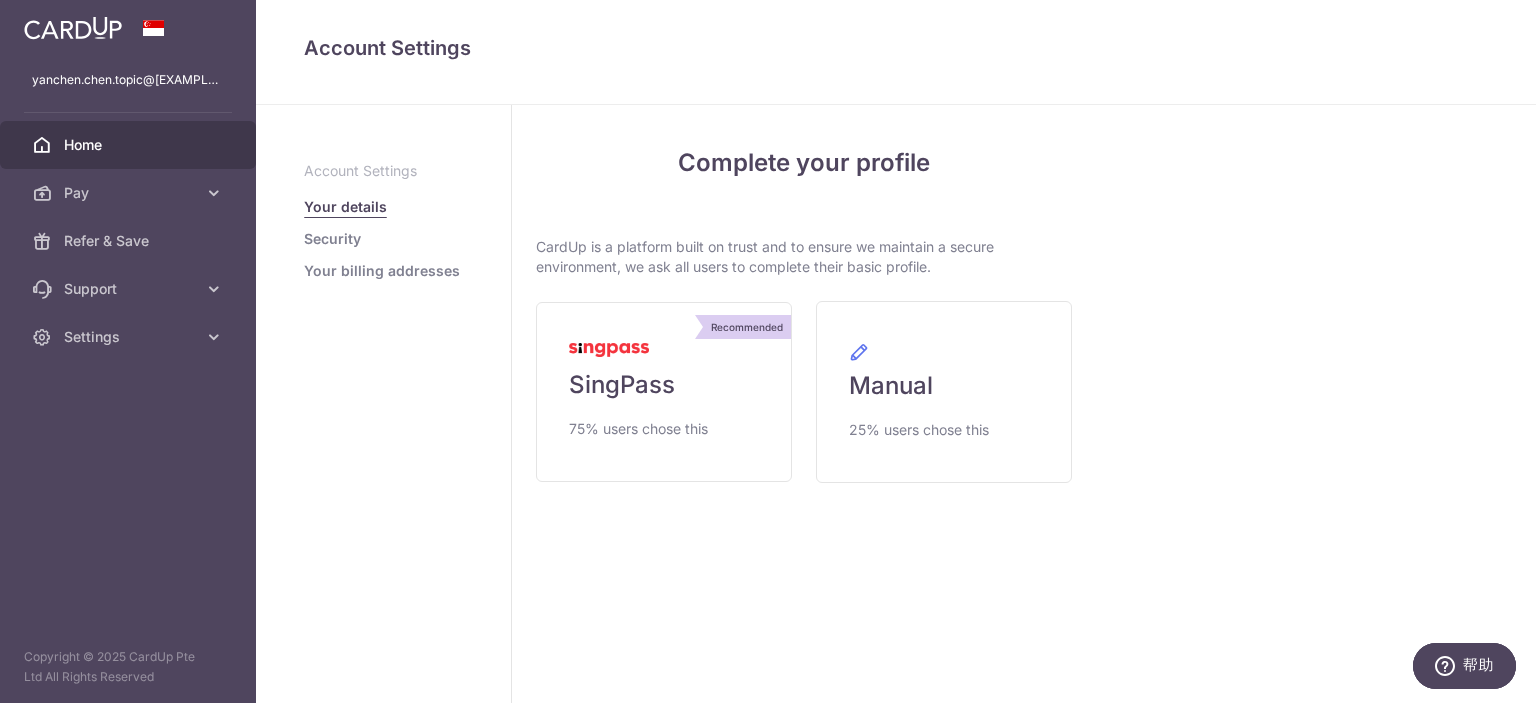 click on "Home" at bounding box center (128, 145) 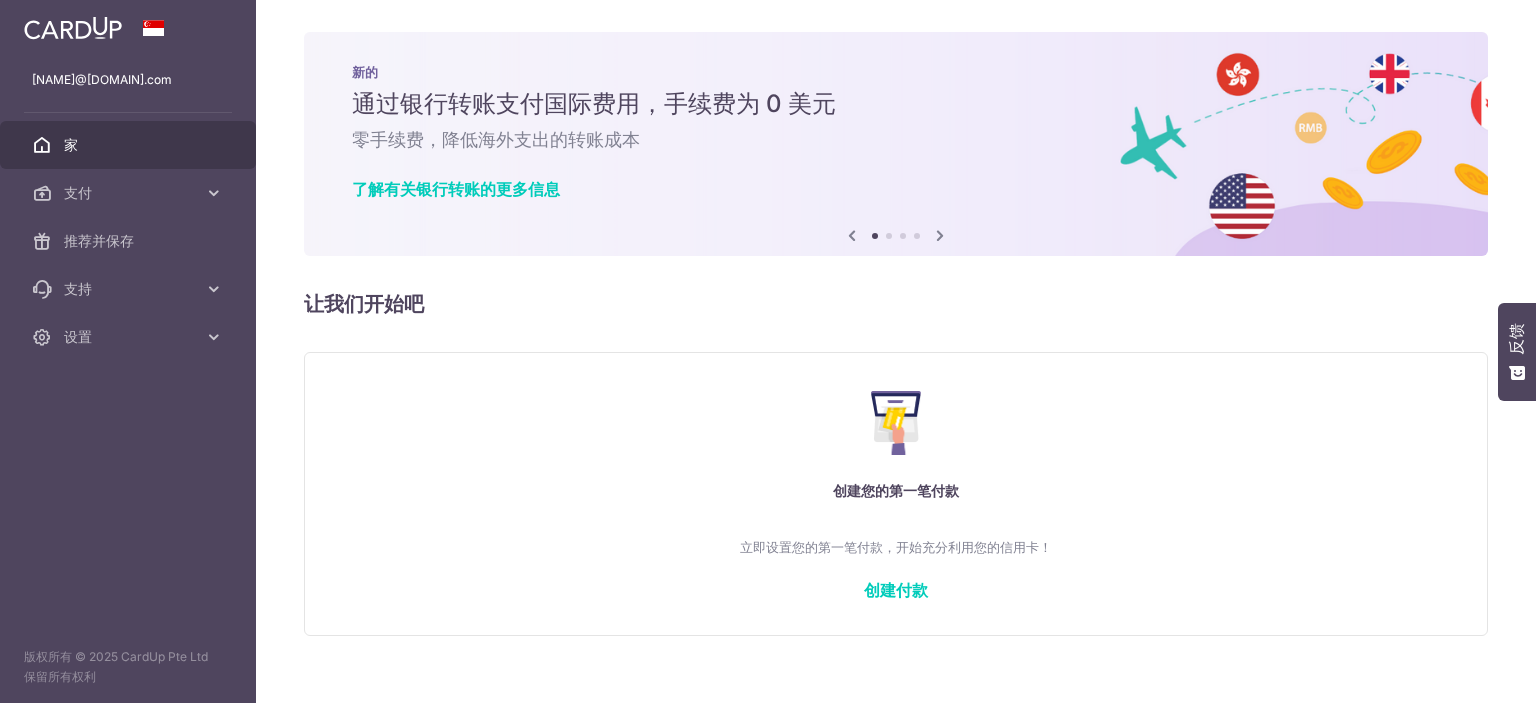 scroll, scrollTop: 0, scrollLeft: 0, axis: both 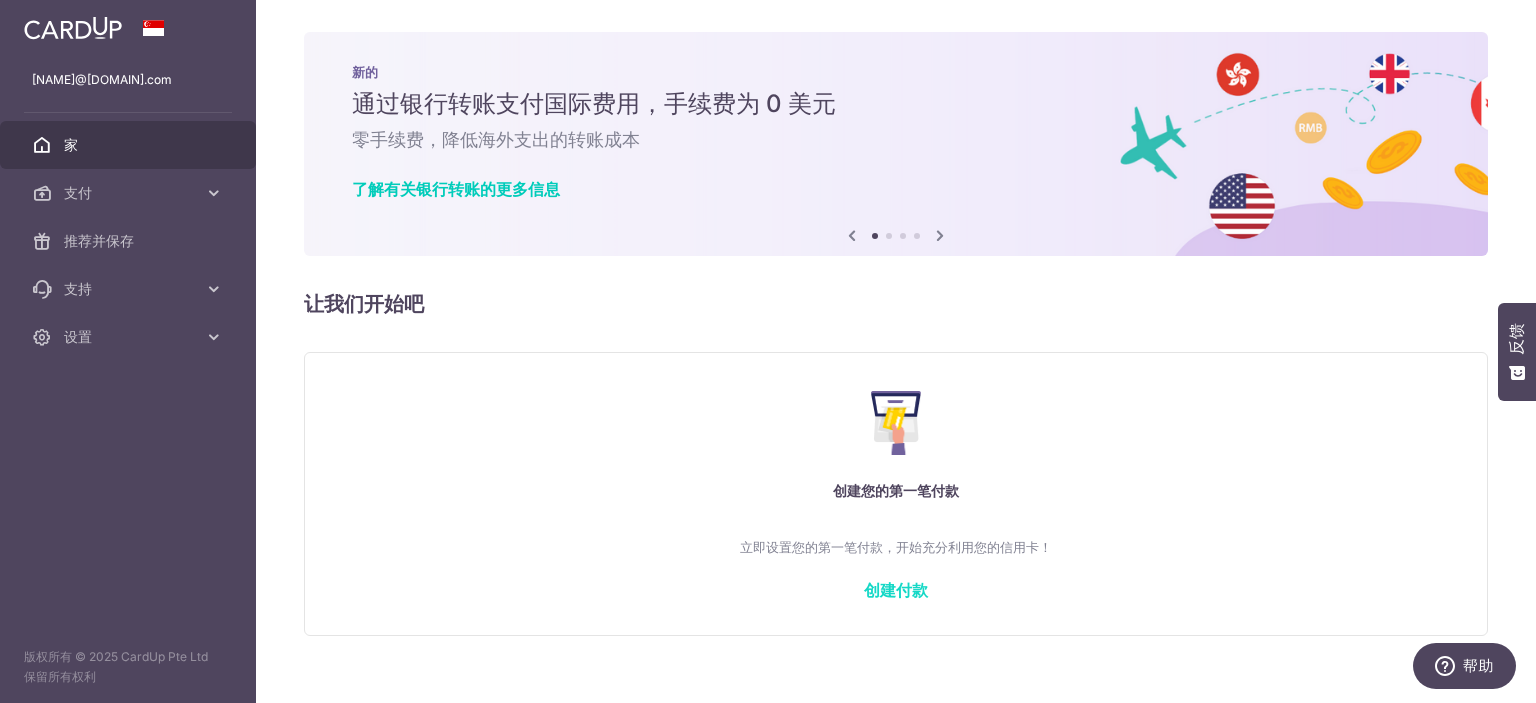 click on "创建付款" at bounding box center [896, 589] 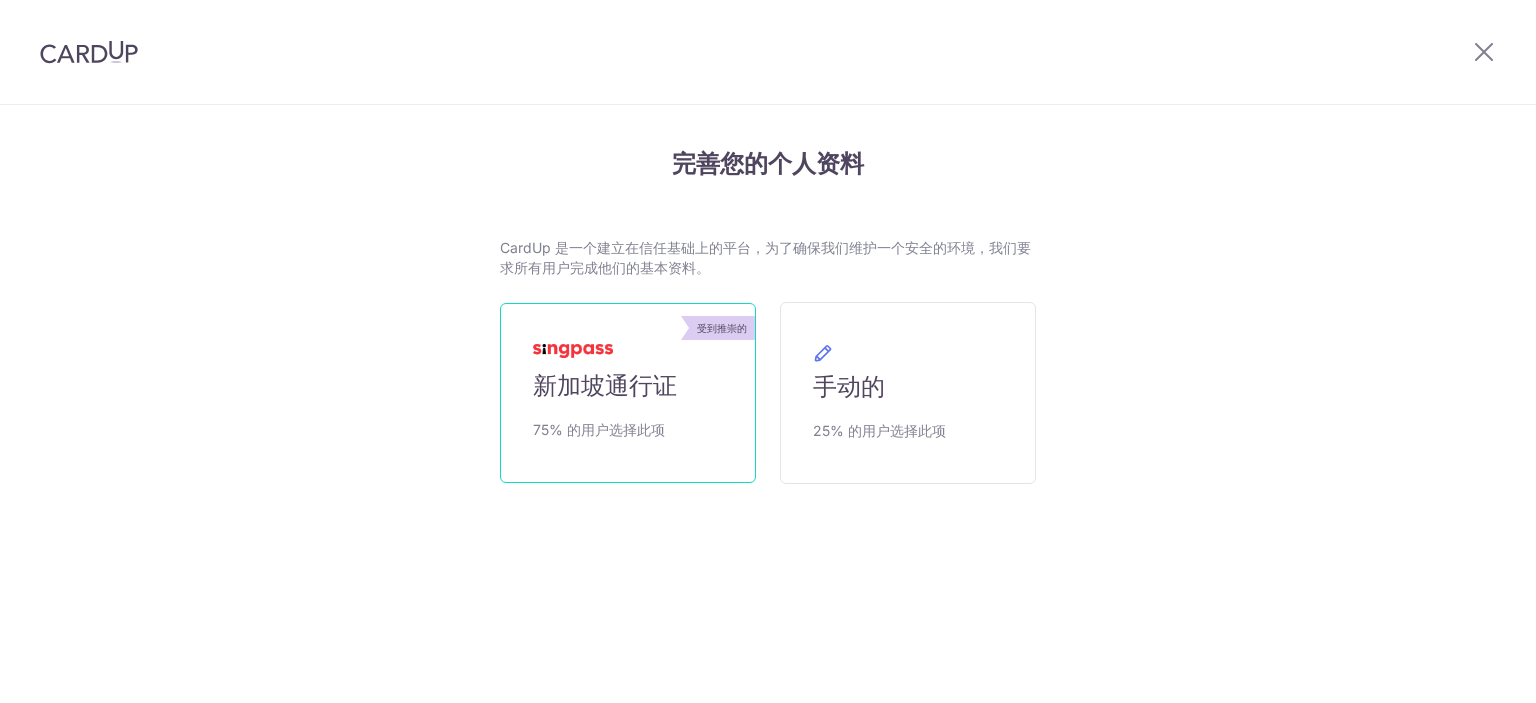 scroll, scrollTop: 0, scrollLeft: 0, axis: both 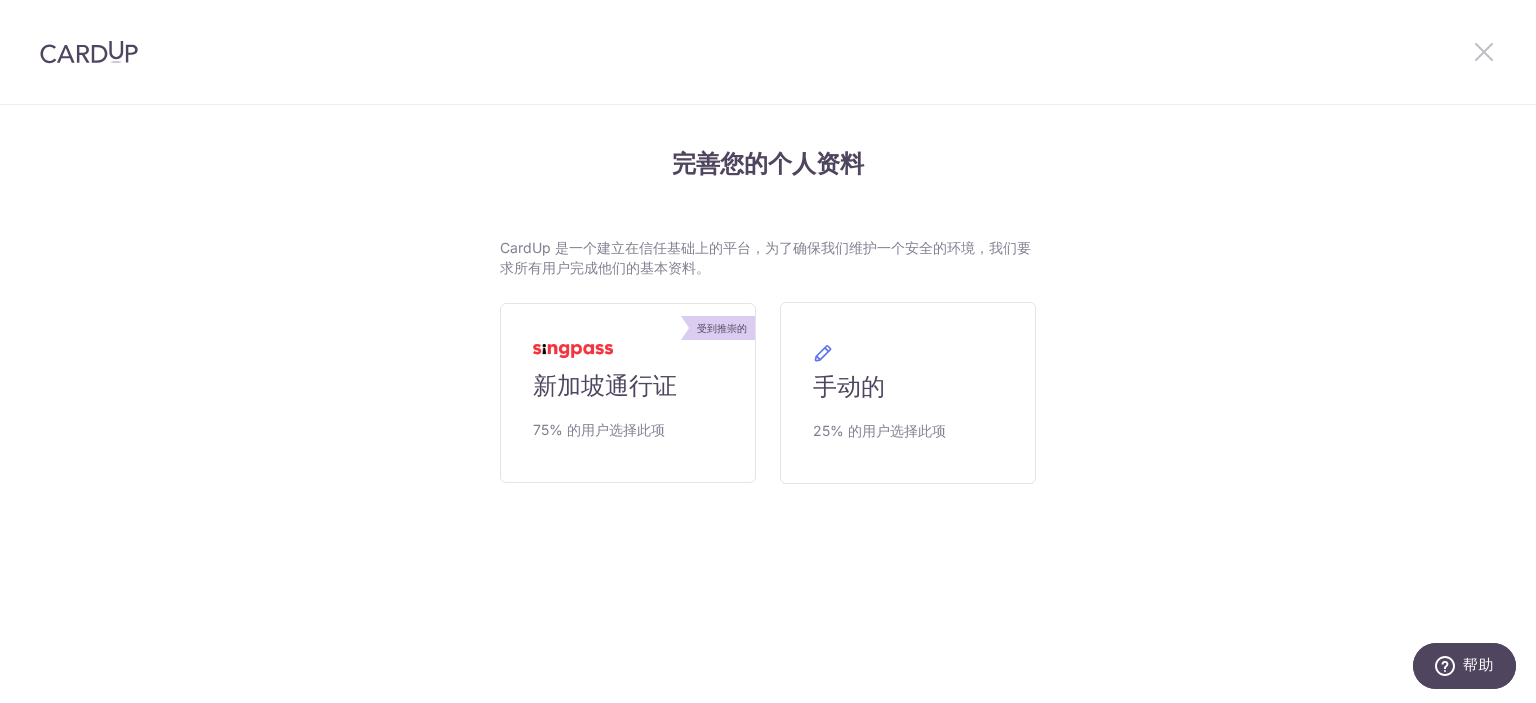 click at bounding box center [1484, 51] 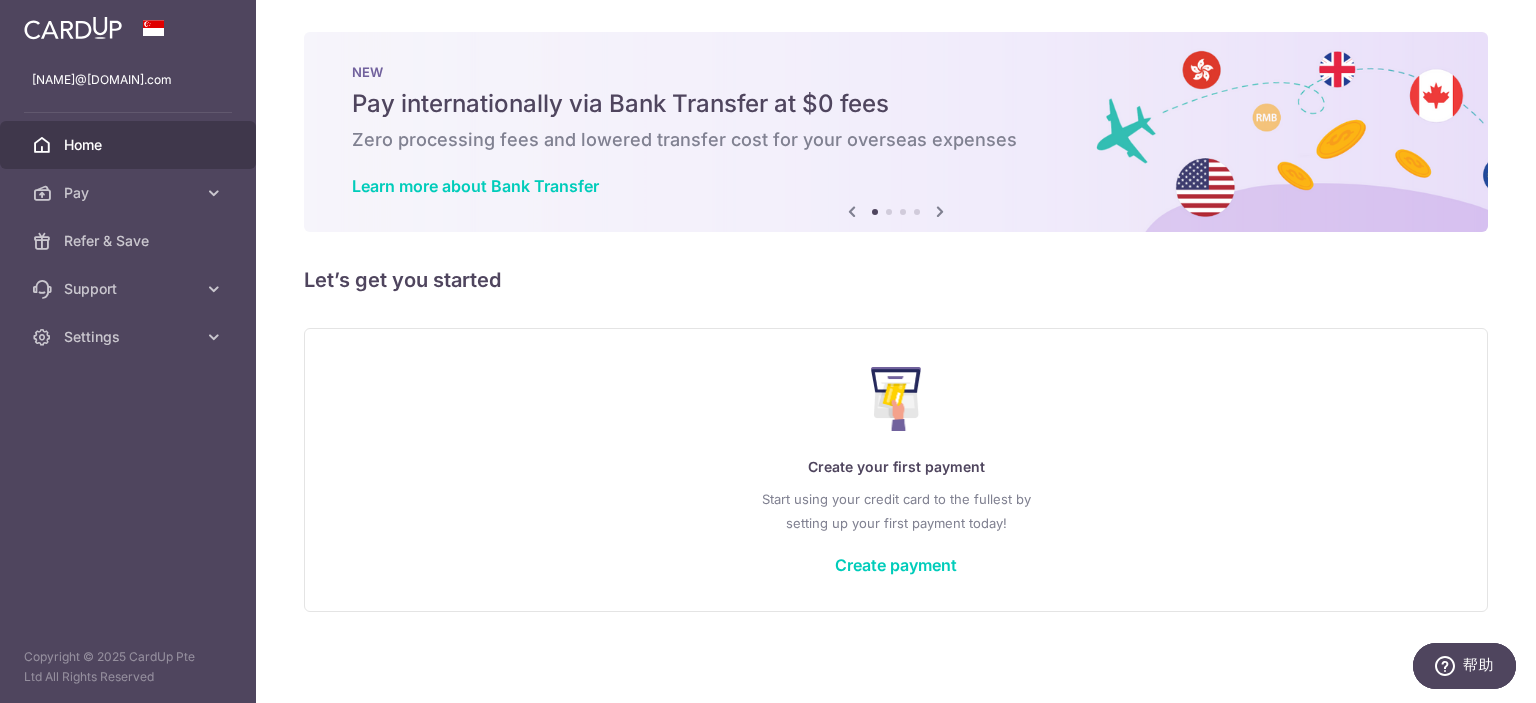 scroll, scrollTop: 0, scrollLeft: 0, axis: both 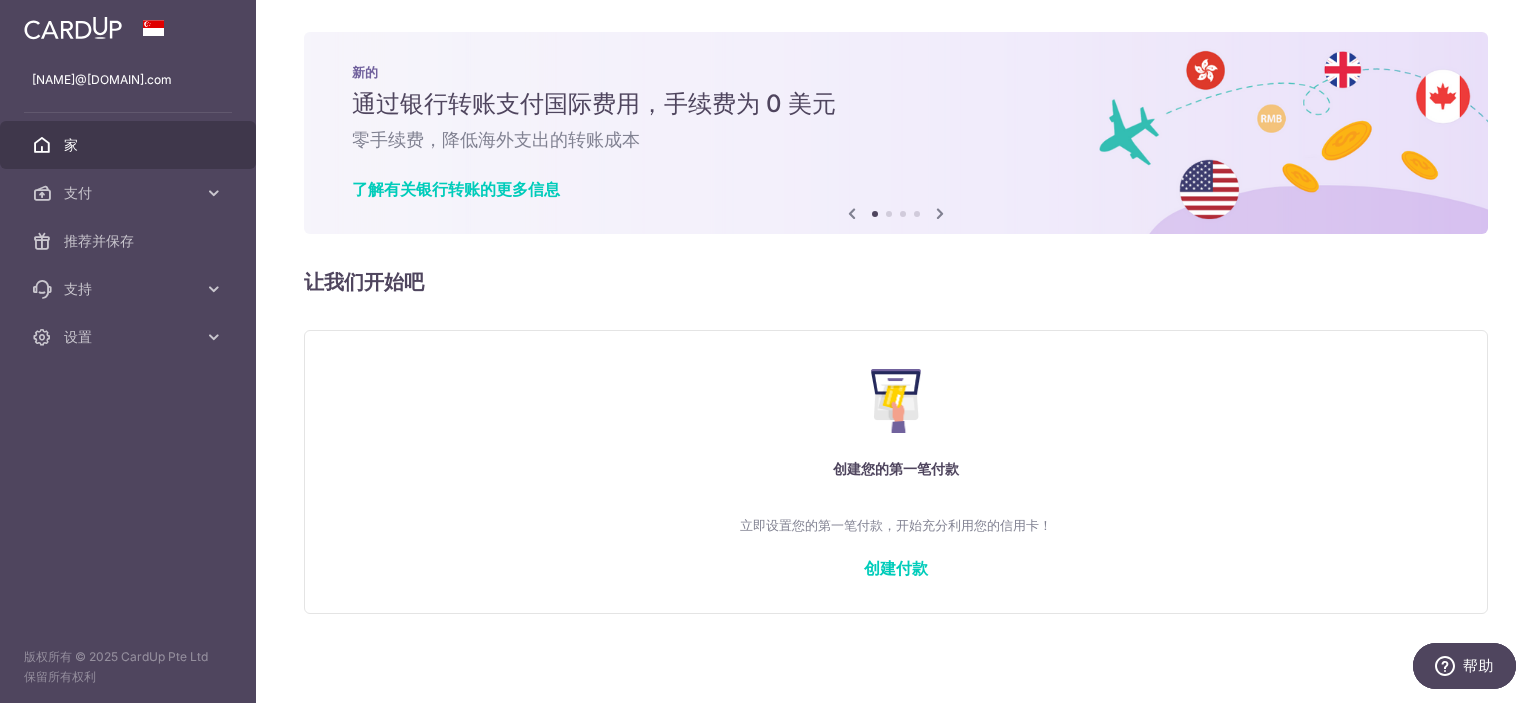 drag, startPoint x: 356, startPoint y: 94, endPoint x: 861, endPoint y: 85, distance: 505.0802 